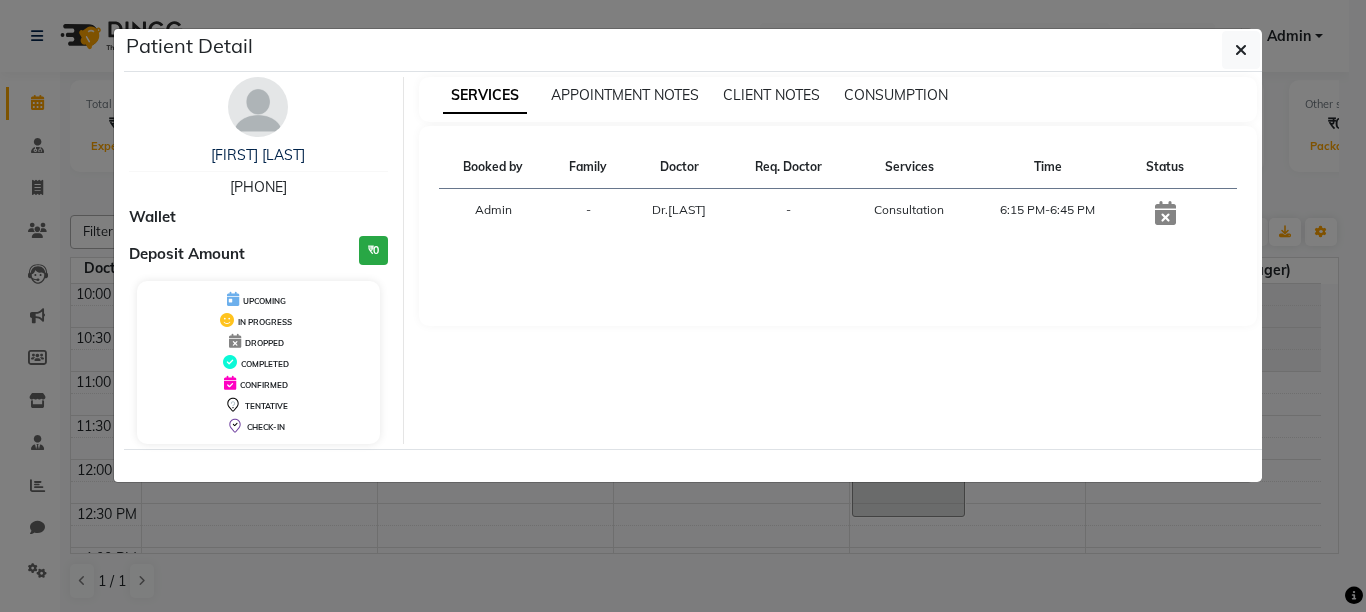scroll, scrollTop: 0, scrollLeft: 0, axis: both 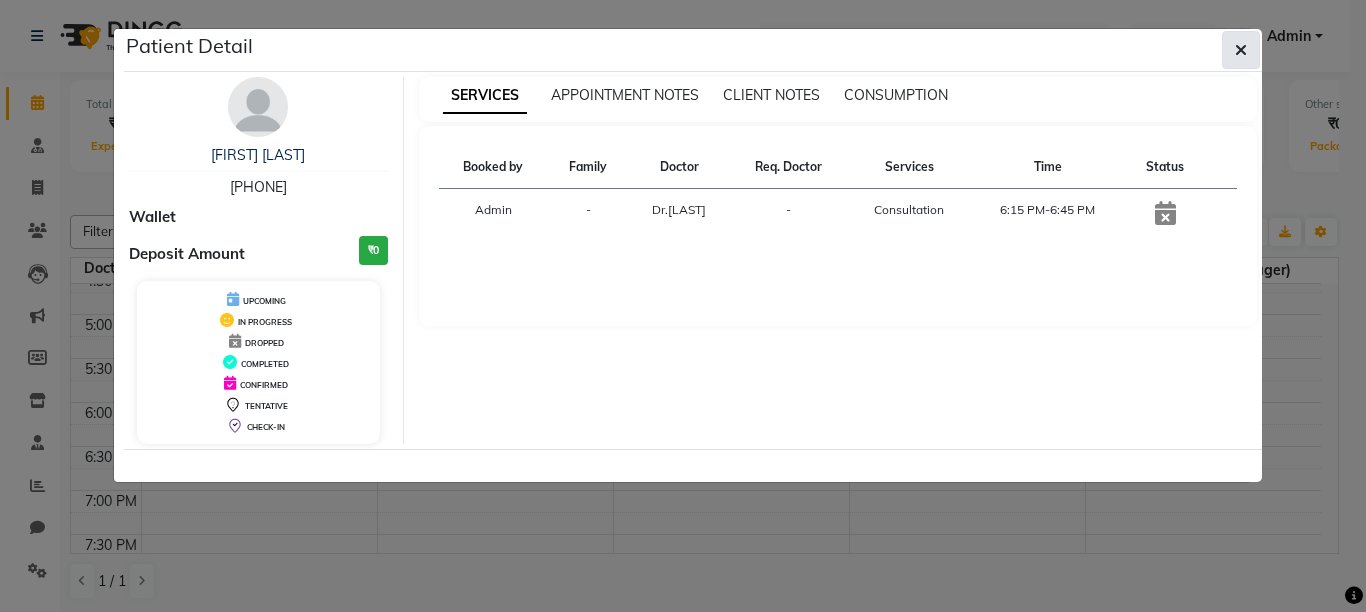 click 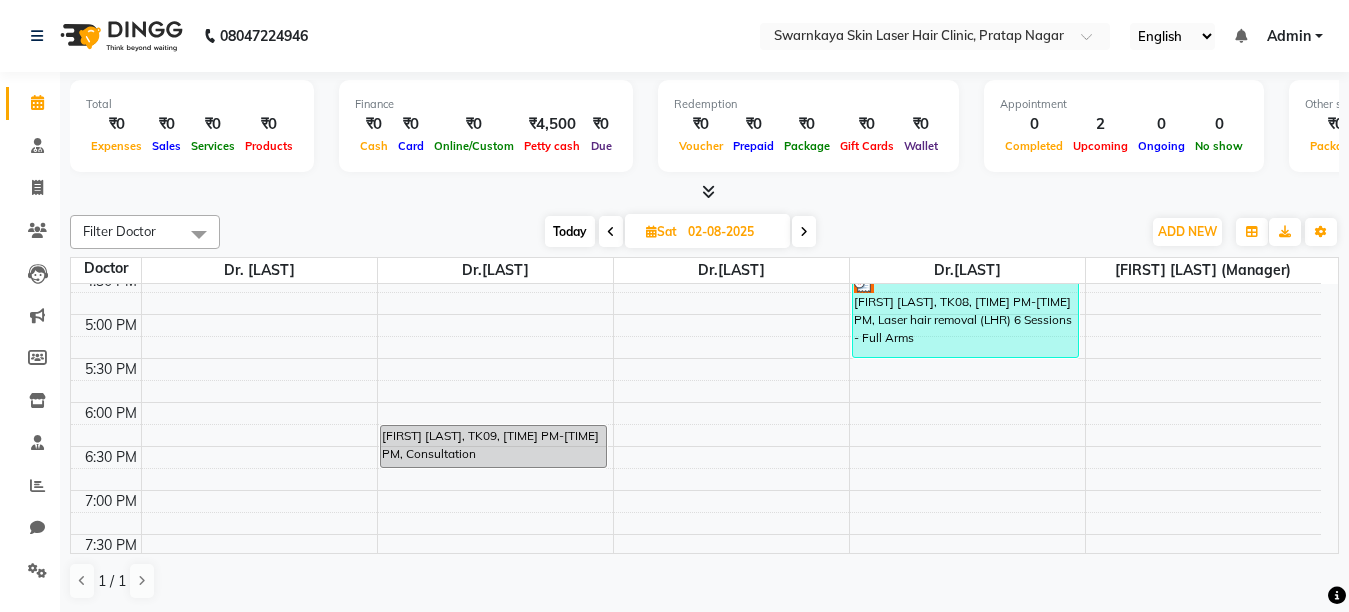 click at bounding box center (804, 232) 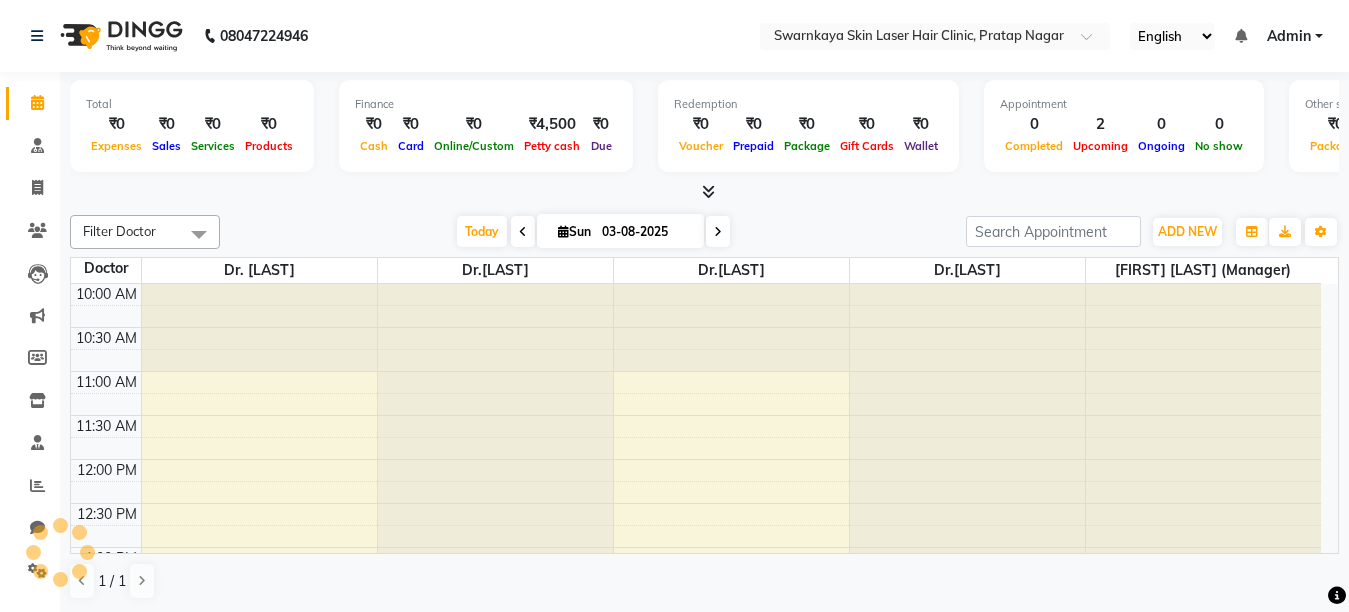 scroll, scrollTop: 353, scrollLeft: 0, axis: vertical 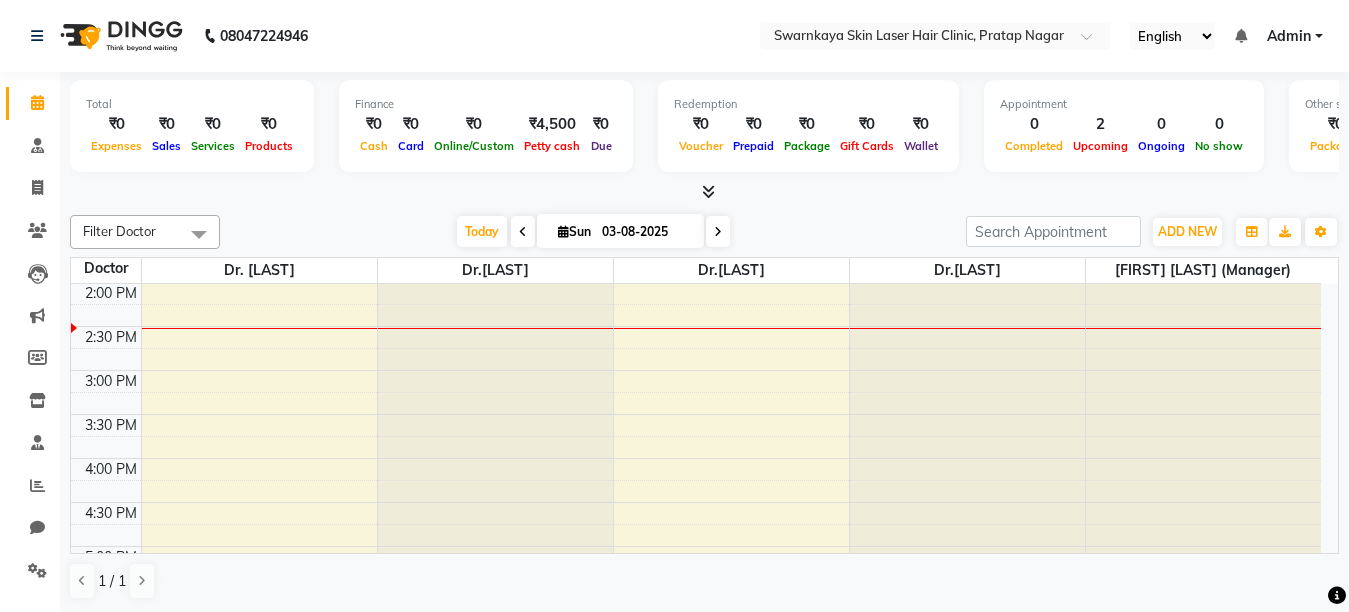 click at bounding box center [718, 232] 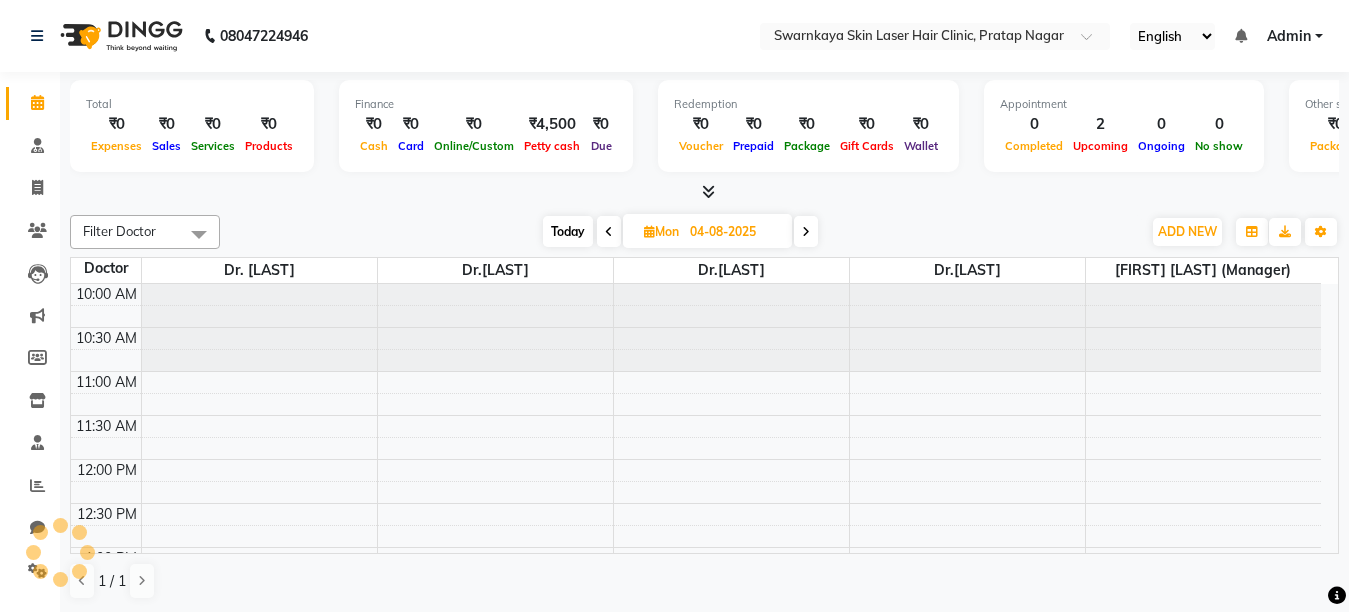 scroll, scrollTop: 353, scrollLeft: 0, axis: vertical 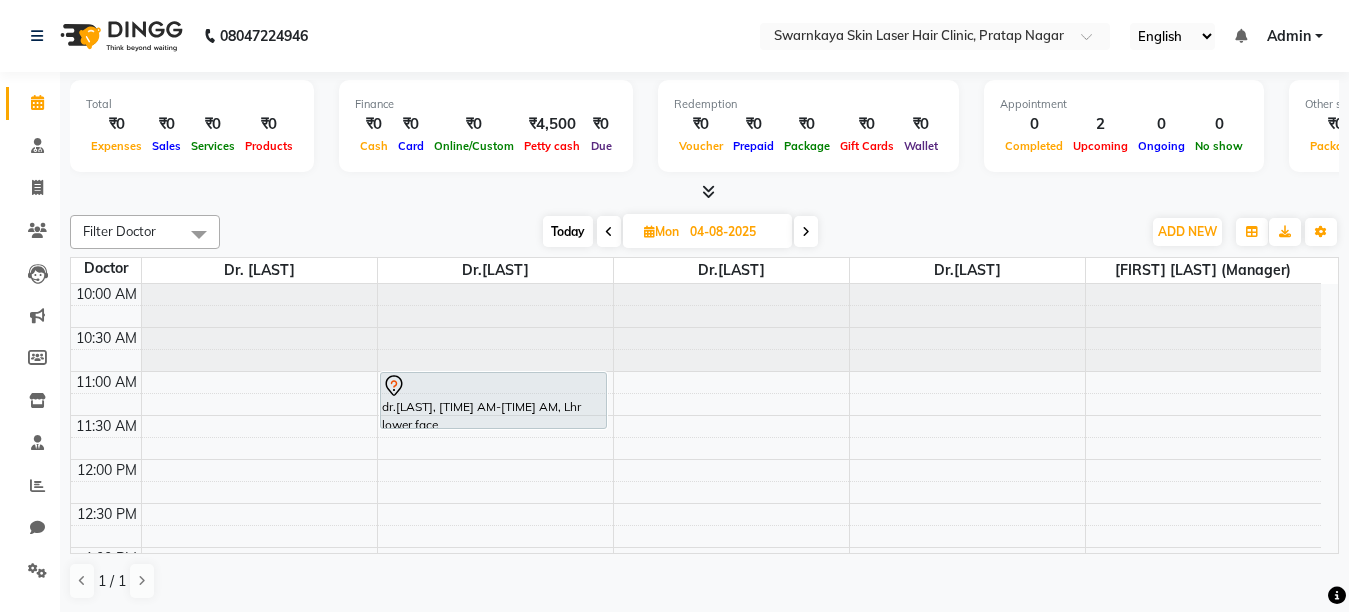 click at bounding box center (806, 232) 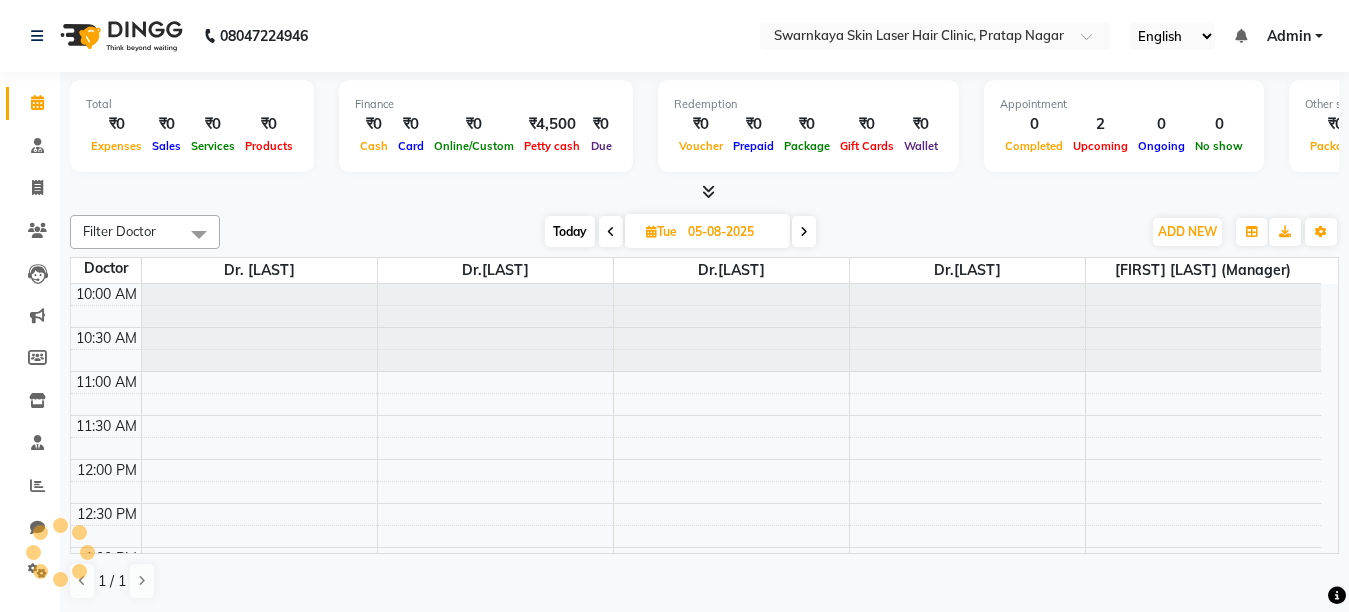 scroll, scrollTop: 353, scrollLeft: 0, axis: vertical 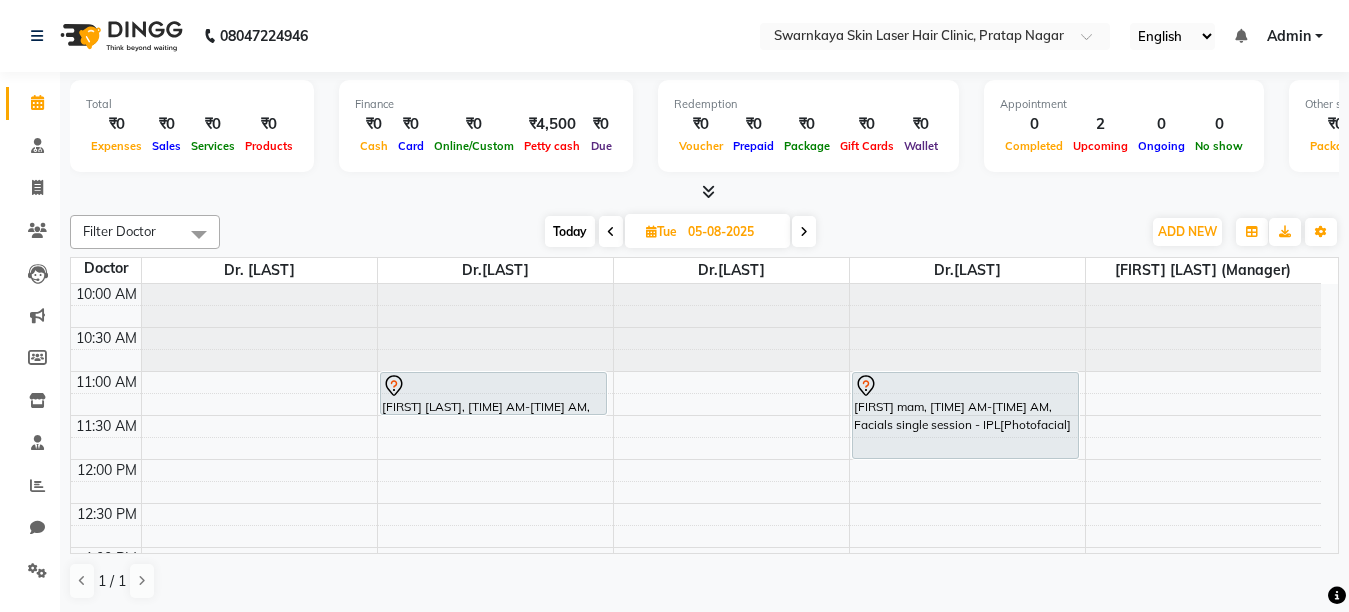 click at bounding box center [804, 232] 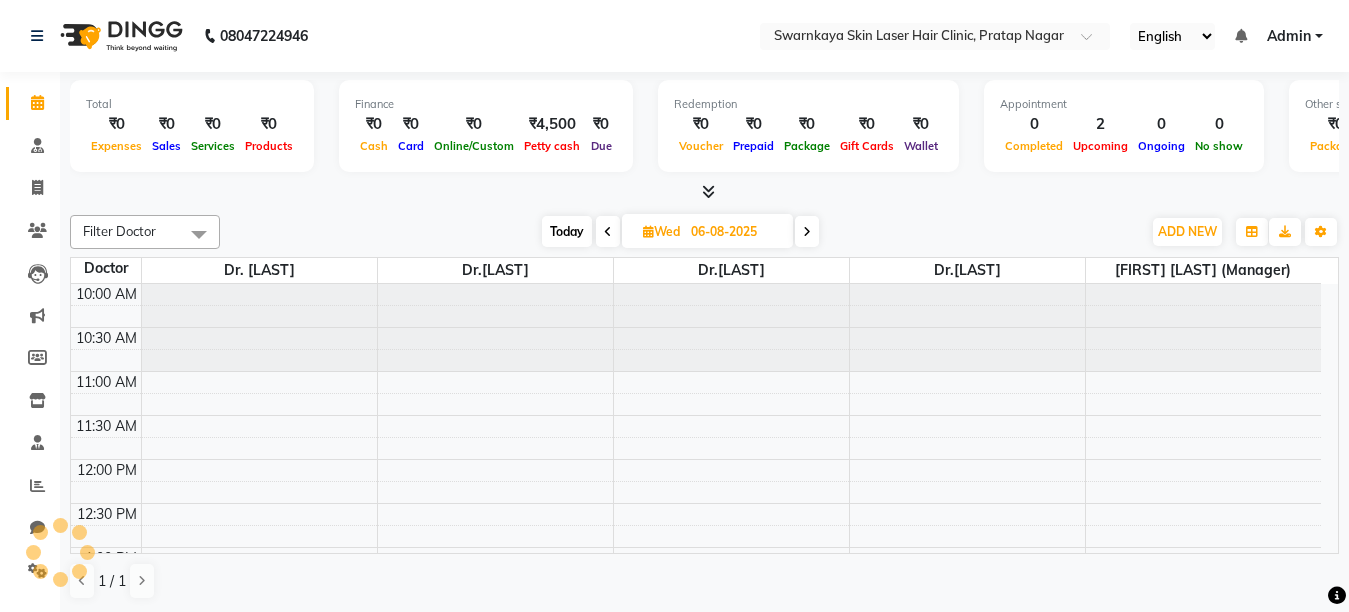scroll, scrollTop: 353, scrollLeft: 0, axis: vertical 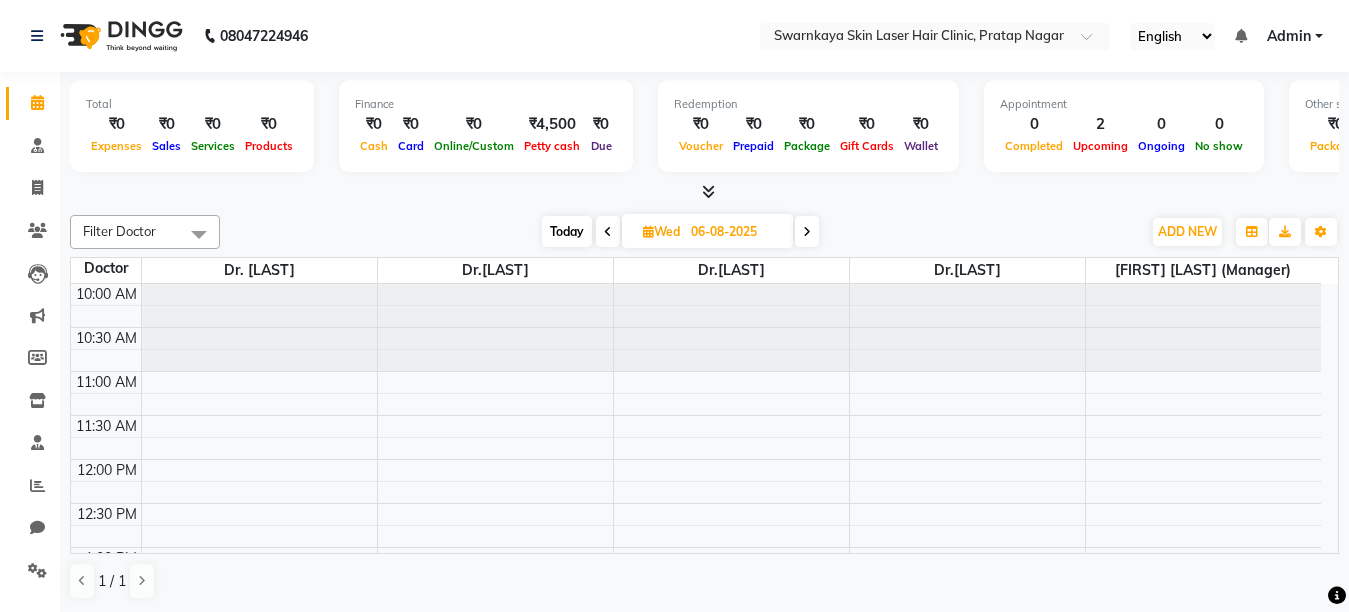 click at bounding box center (807, 232) 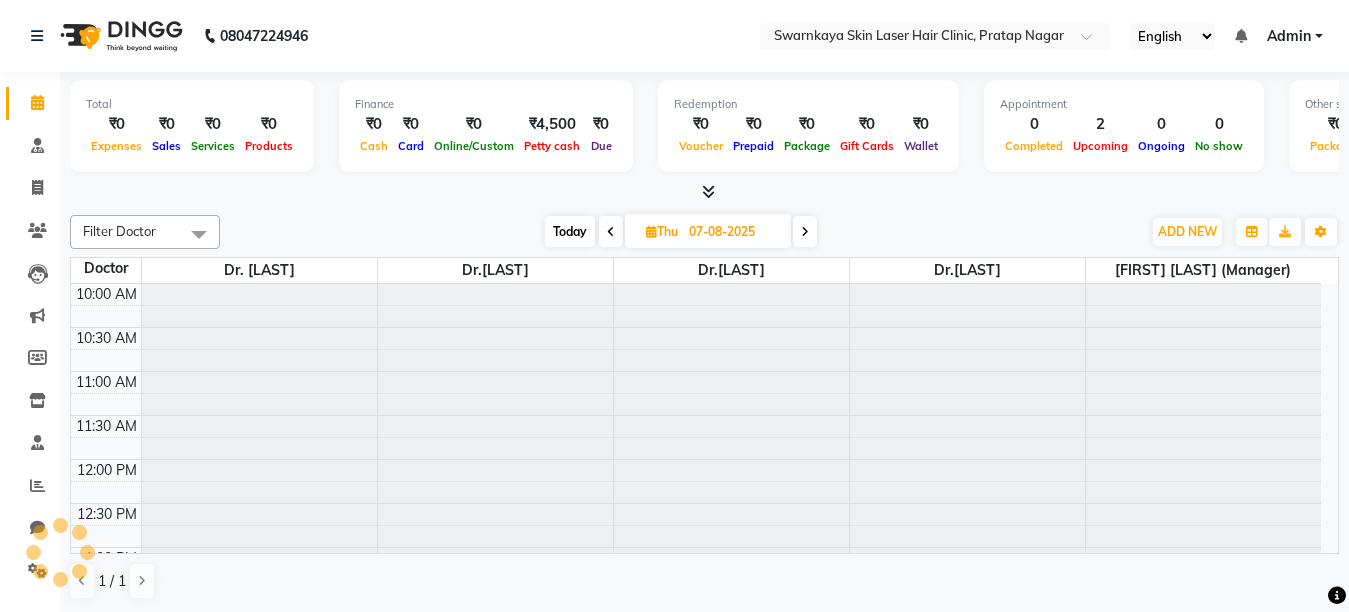 click at bounding box center [805, 232] 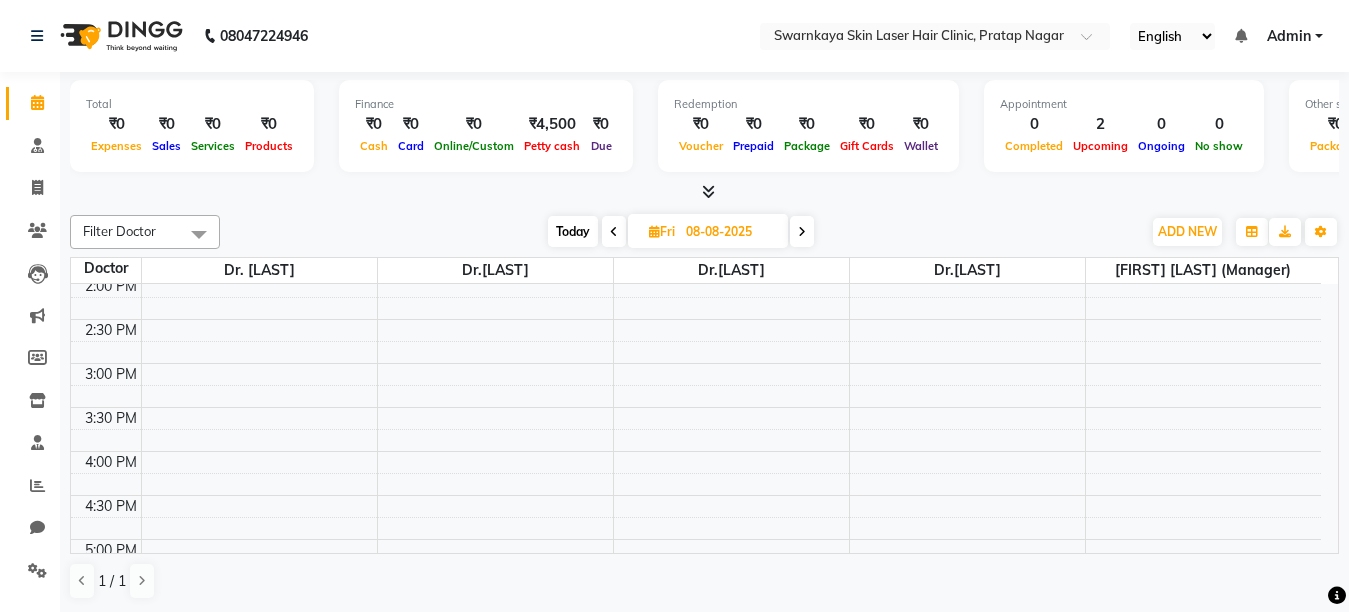 scroll, scrollTop: 400, scrollLeft: 0, axis: vertical 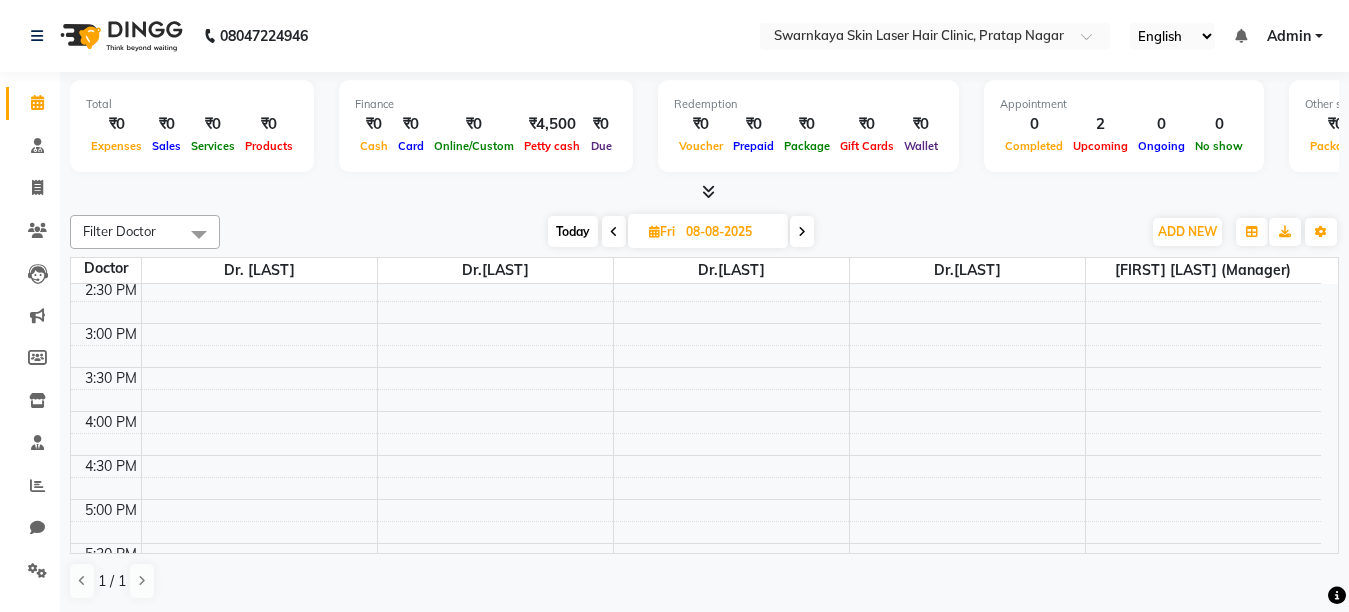 click on "10:00 AM 10:30 AM 11:00 AM 11:30 AM 12:00 PM 12:30 PM 1:00 PM 1:30 PM 2:00 PM 2:30 PM 3:00 PM 3:30 PM 4:00 PM 4:30 PM 5:00 PM 5:30 PM 6:00 PM 6:30 PM 7:00 PM 7:30 PM 8:00 PM 8:30 PM" at bounding box center [696, 367] 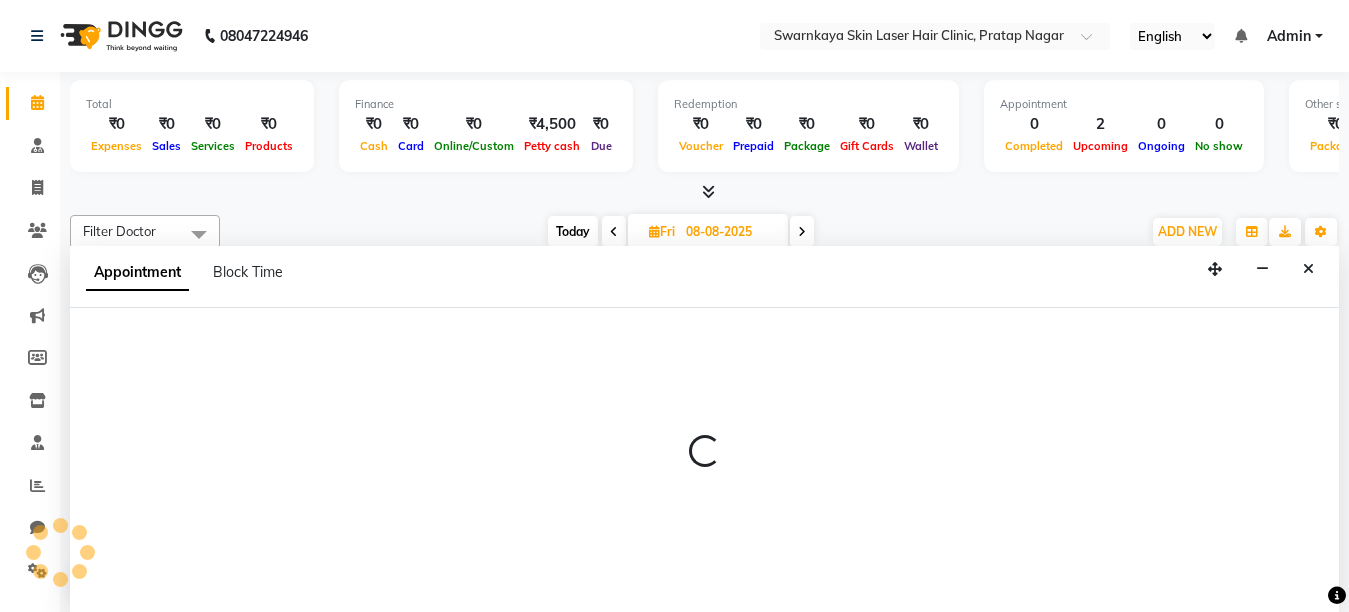 scroll, scrollTop: 1, scrollLeft: 0, axis: vertical 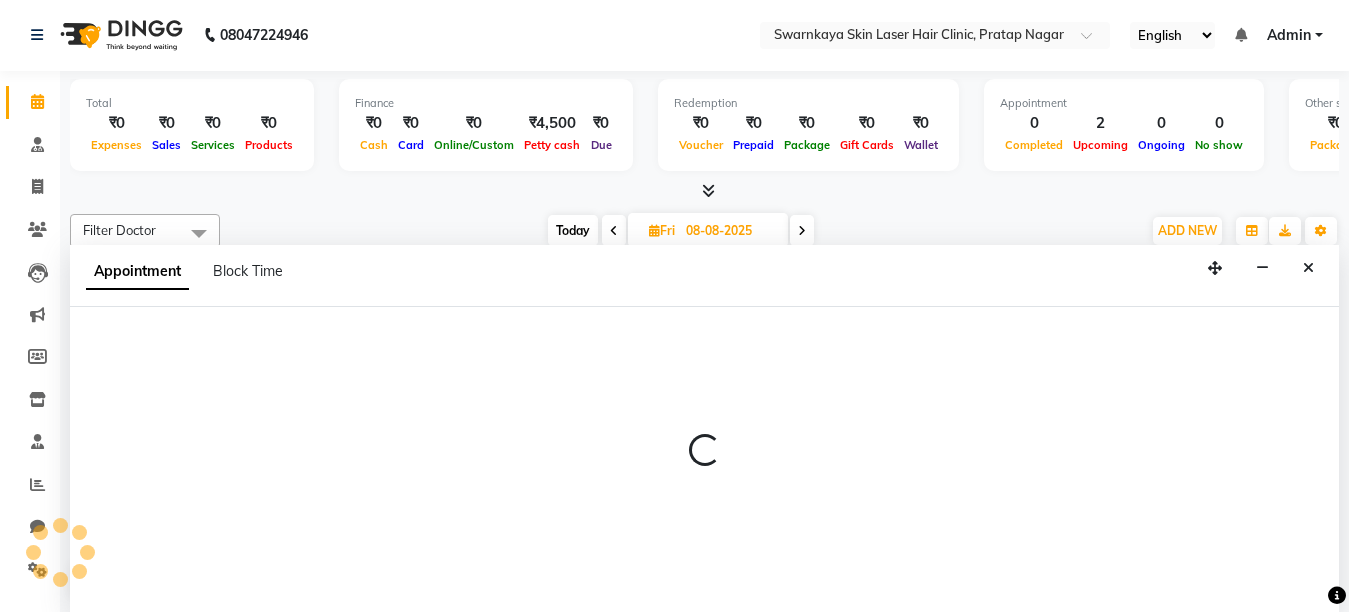 select on "83968" 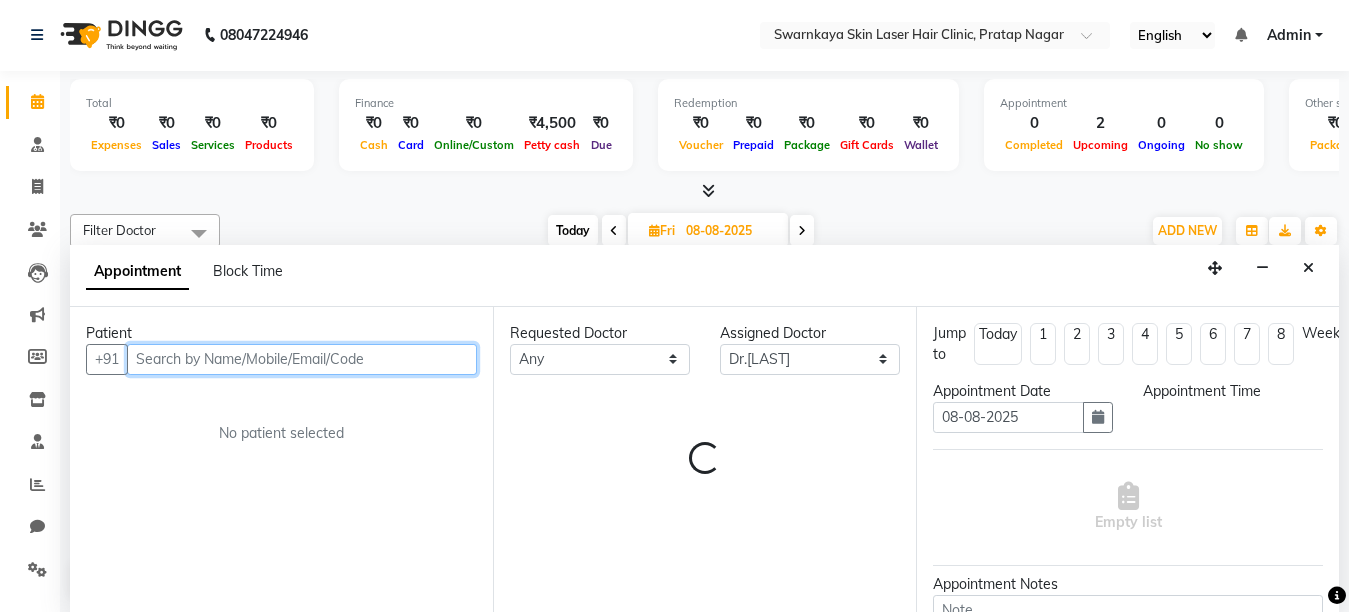 select on "930" 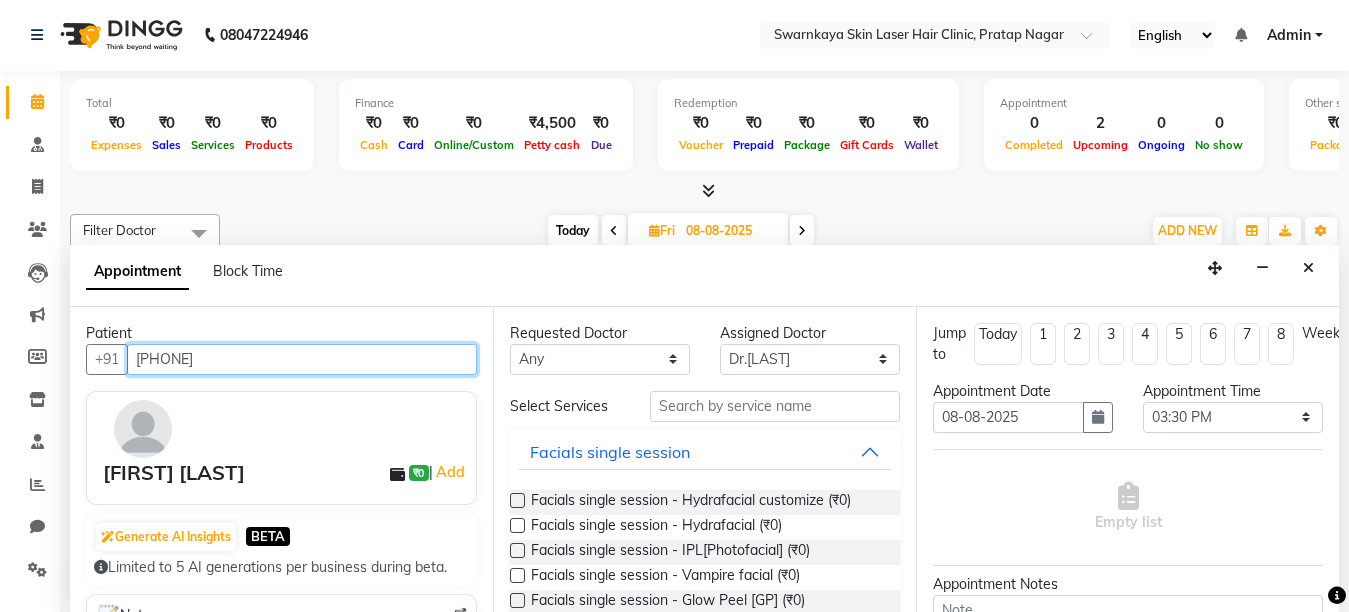 type on "[PHONE]" 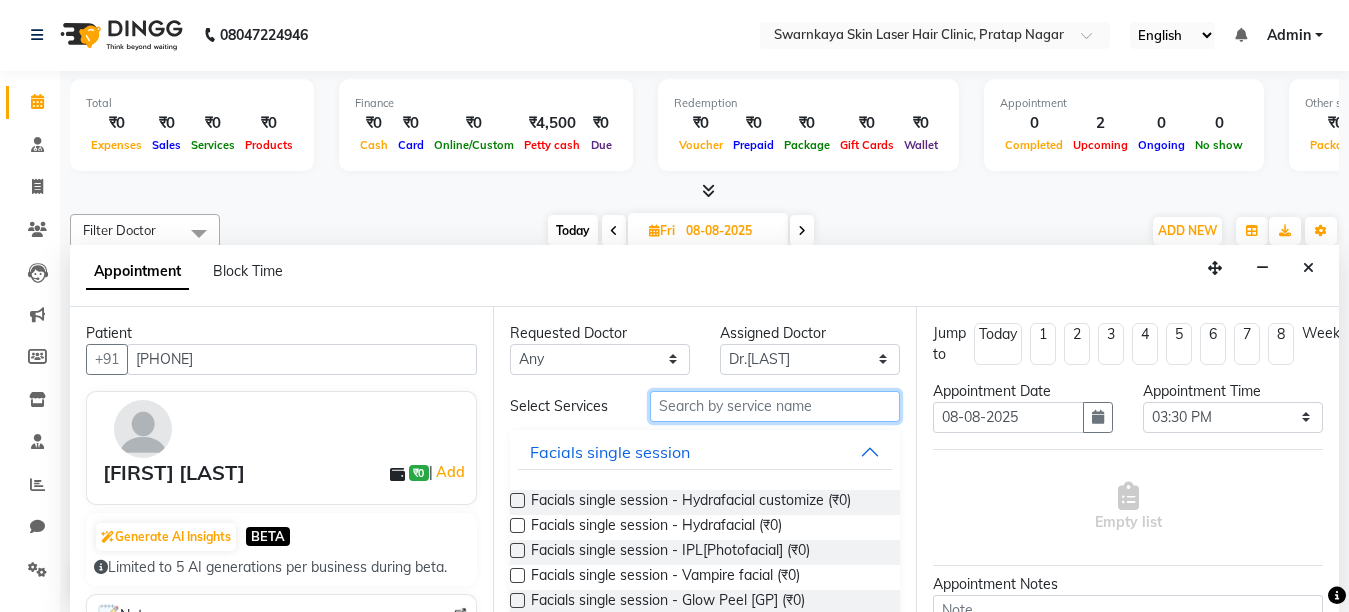 click at bounding box center (775, 406) 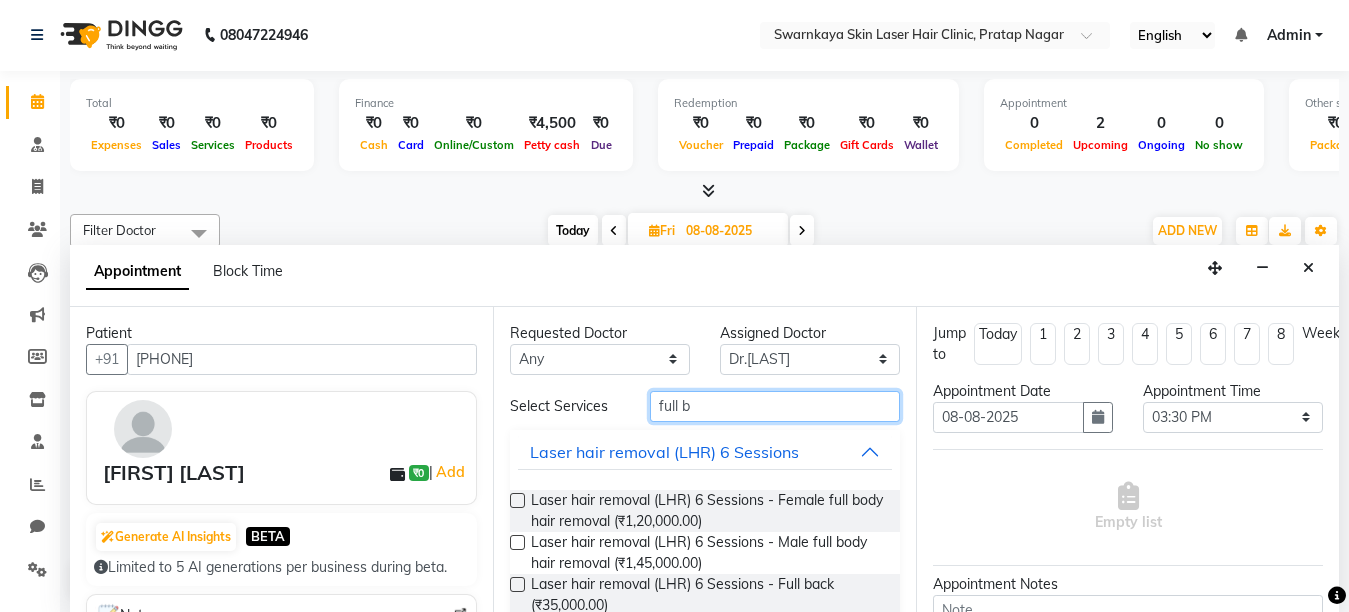 type on "full b" 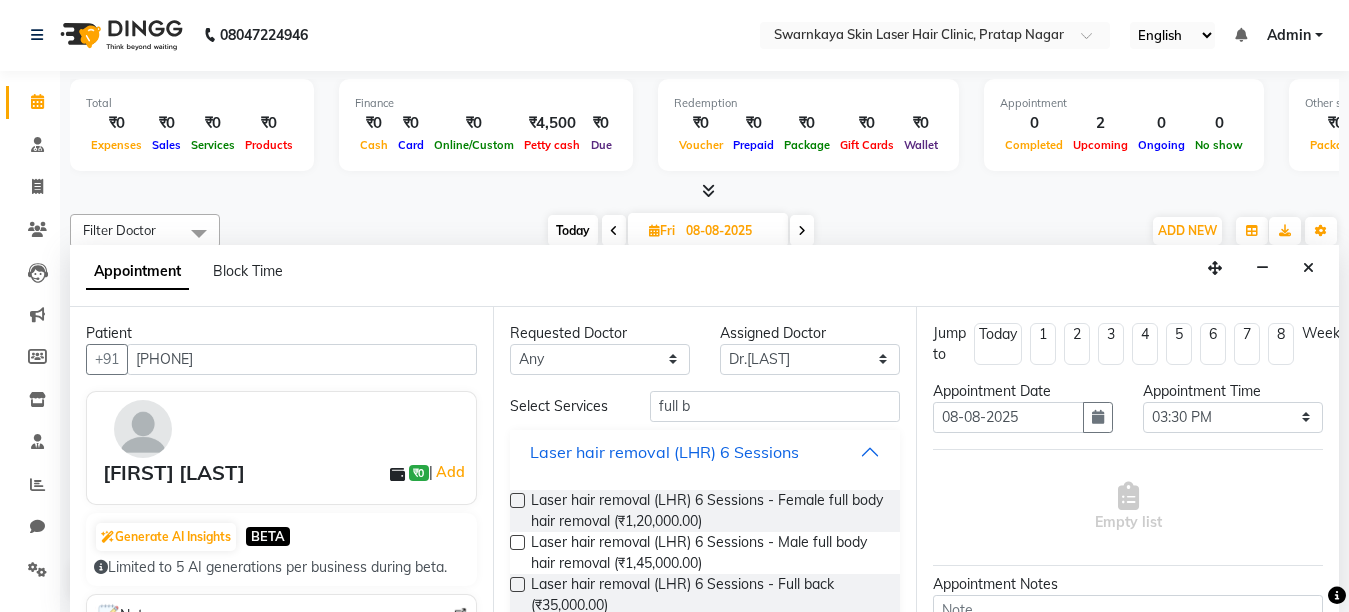 click on "Laser hair removal (LHR)
6 Sessions" at bounding box center (705, 452) 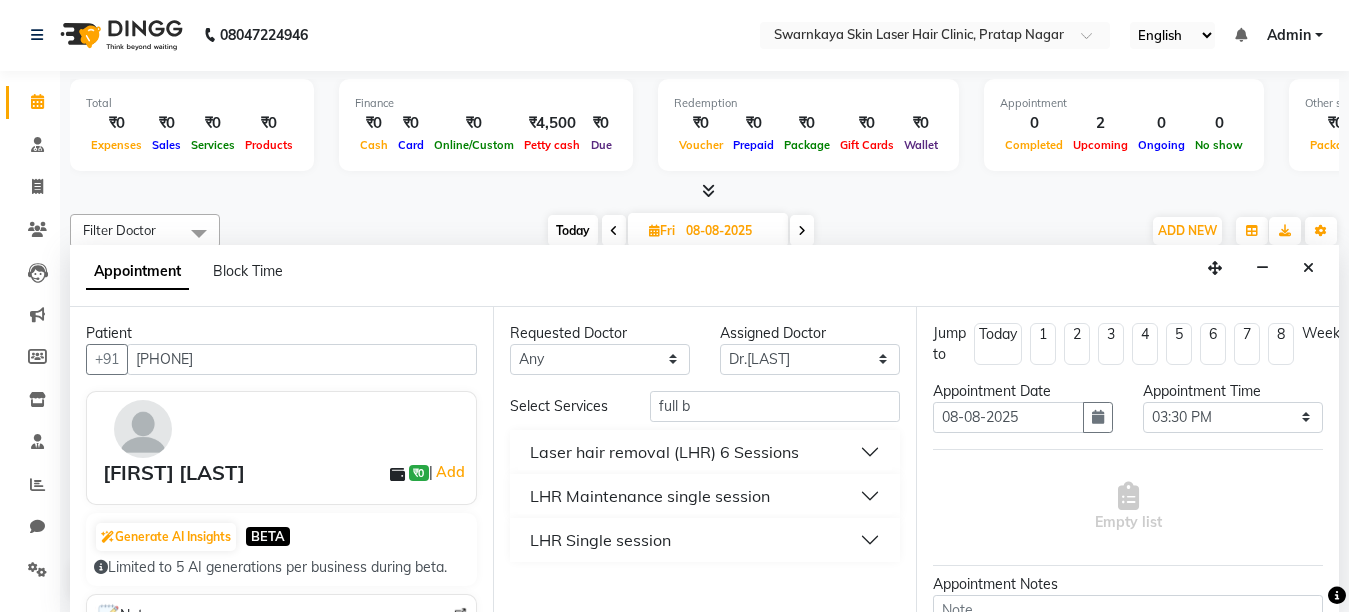 click on "LHR Maintenance single session" at bounding box center [705, 496] 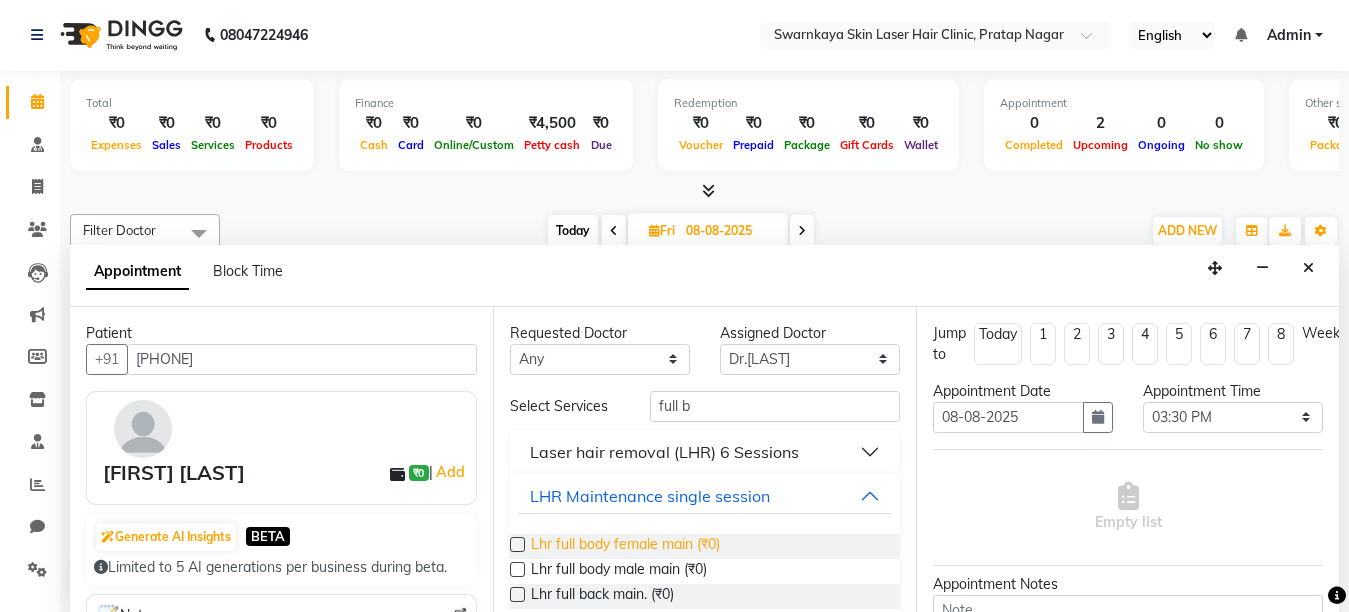 click on "Lhr full body female main (₹0)" at bounding box center [625, 546] 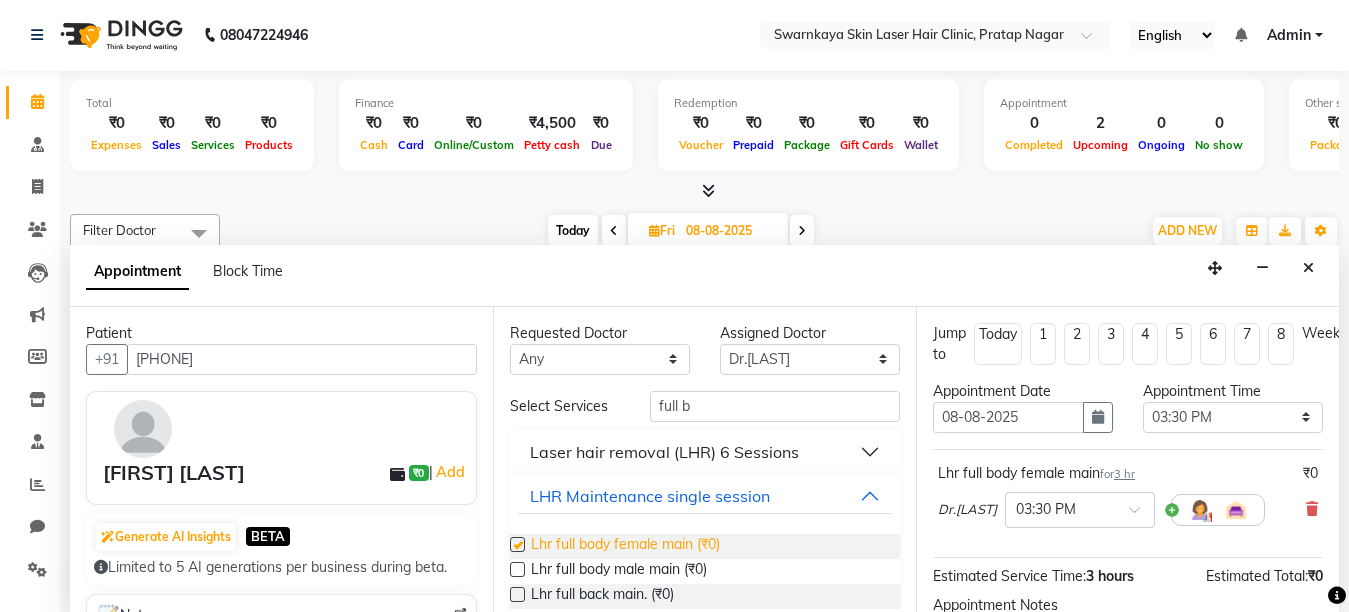 checkbox on "false" 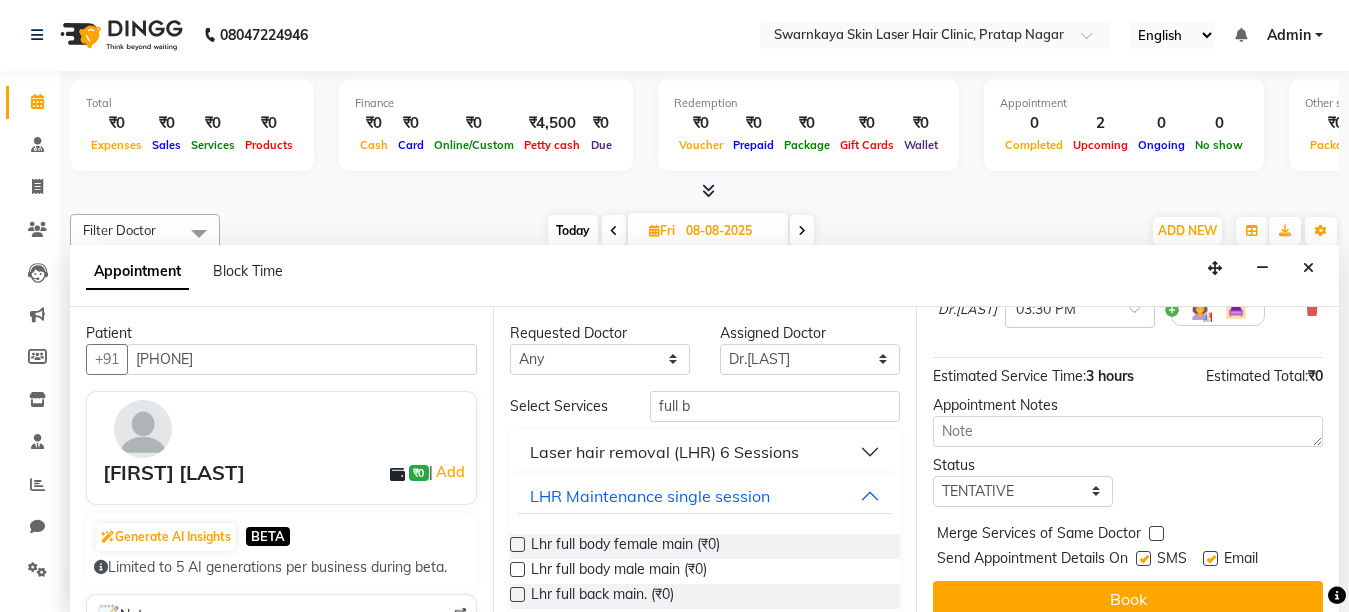 scroll, scrollTop: 241, scrollLeft: 0, axis: vertical 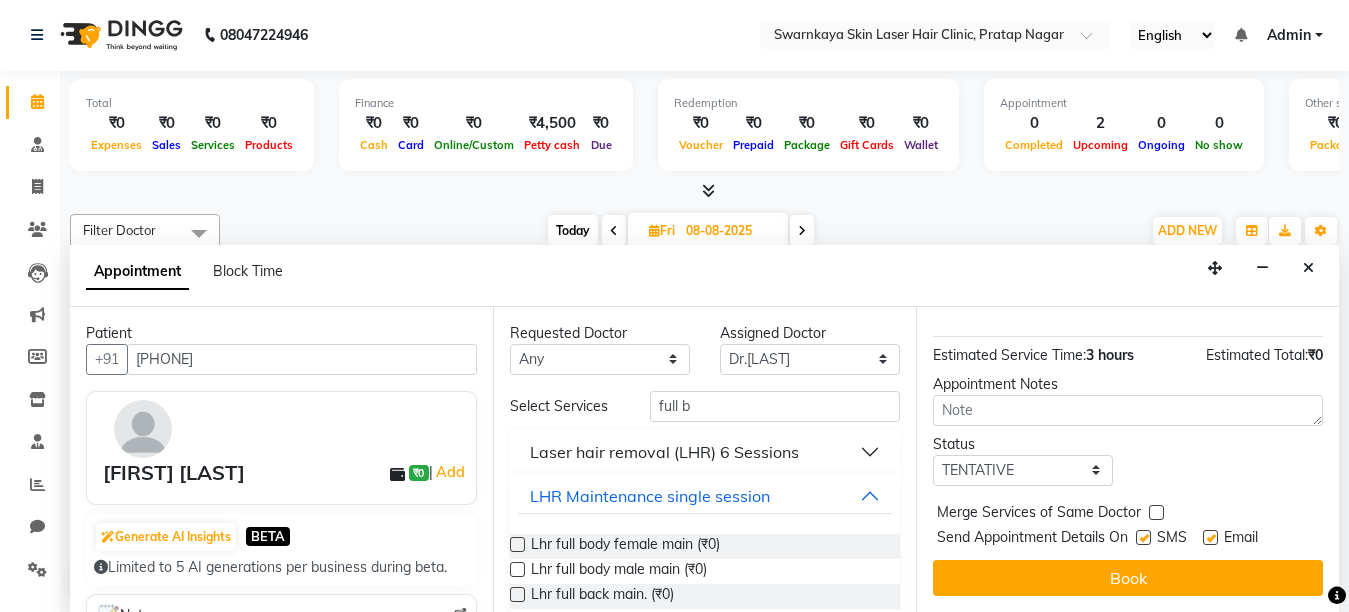 click at bounding box center [1210, 537] 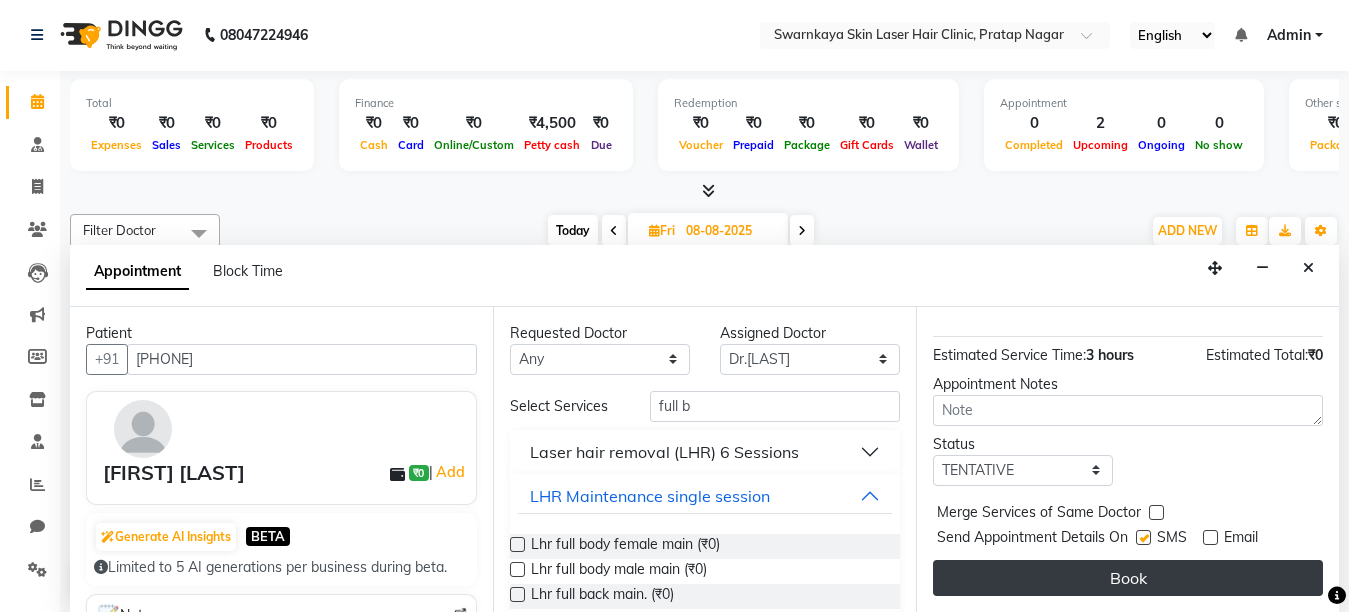 click on "Book" at bounding box center (1128, 578) 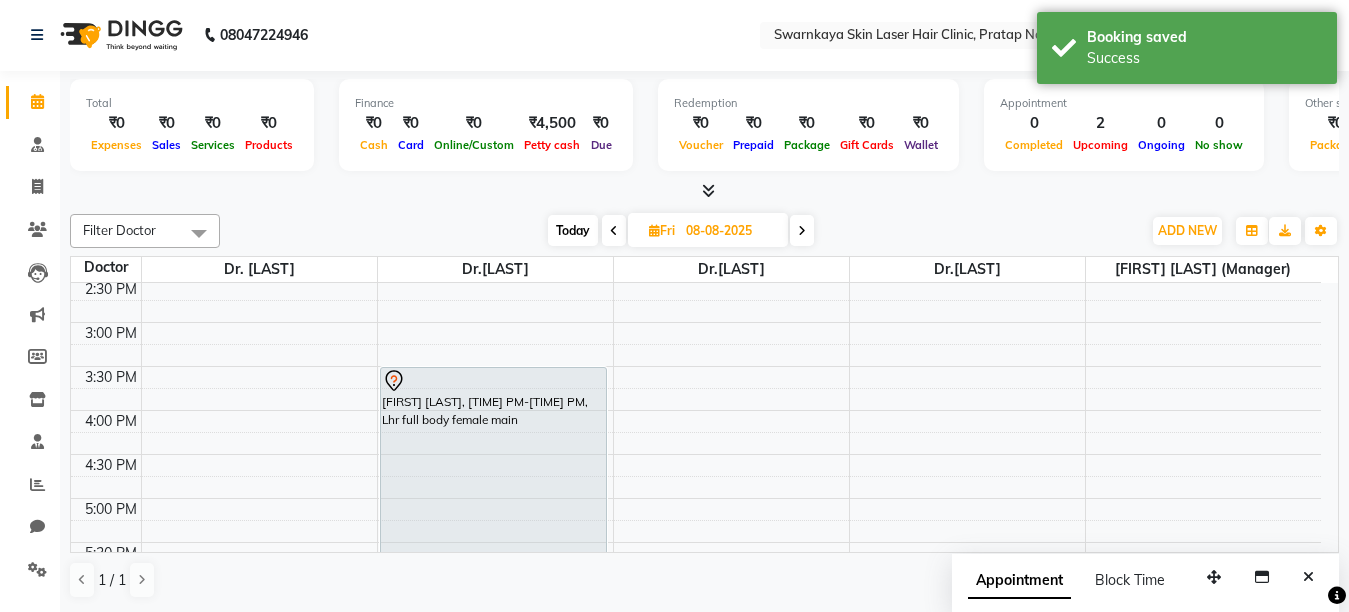 scroll, scrollTop: 0, scrollLeft: 0, axis: both 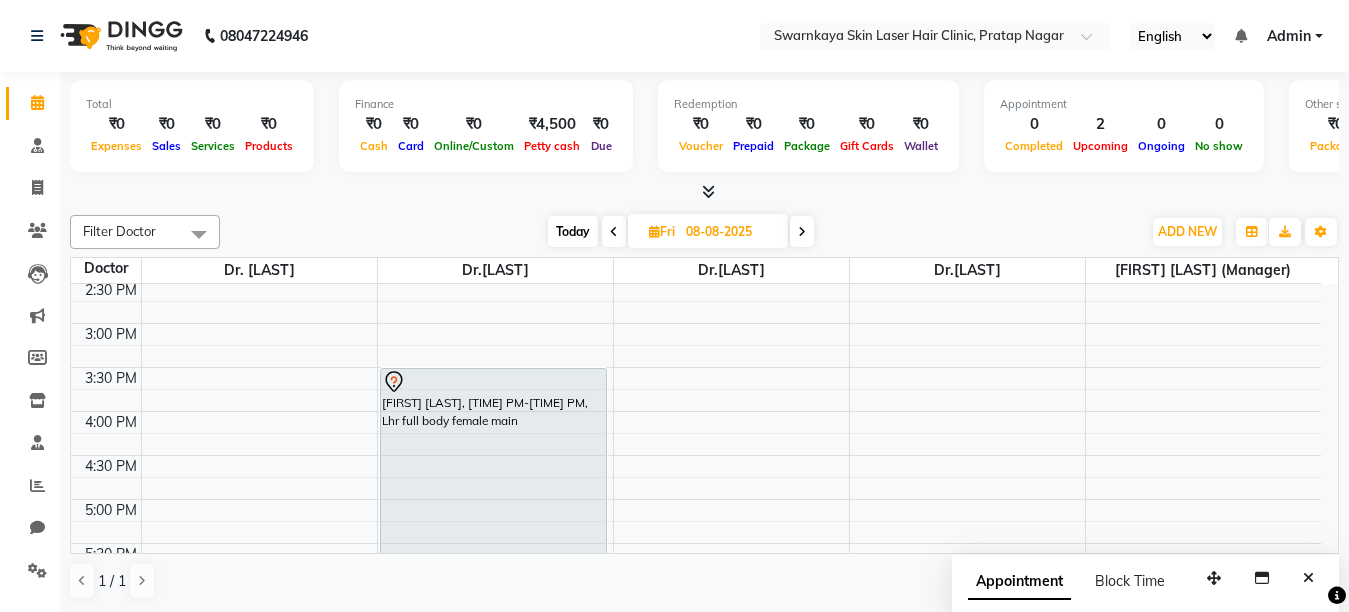 click at bounding box center (802, 232) 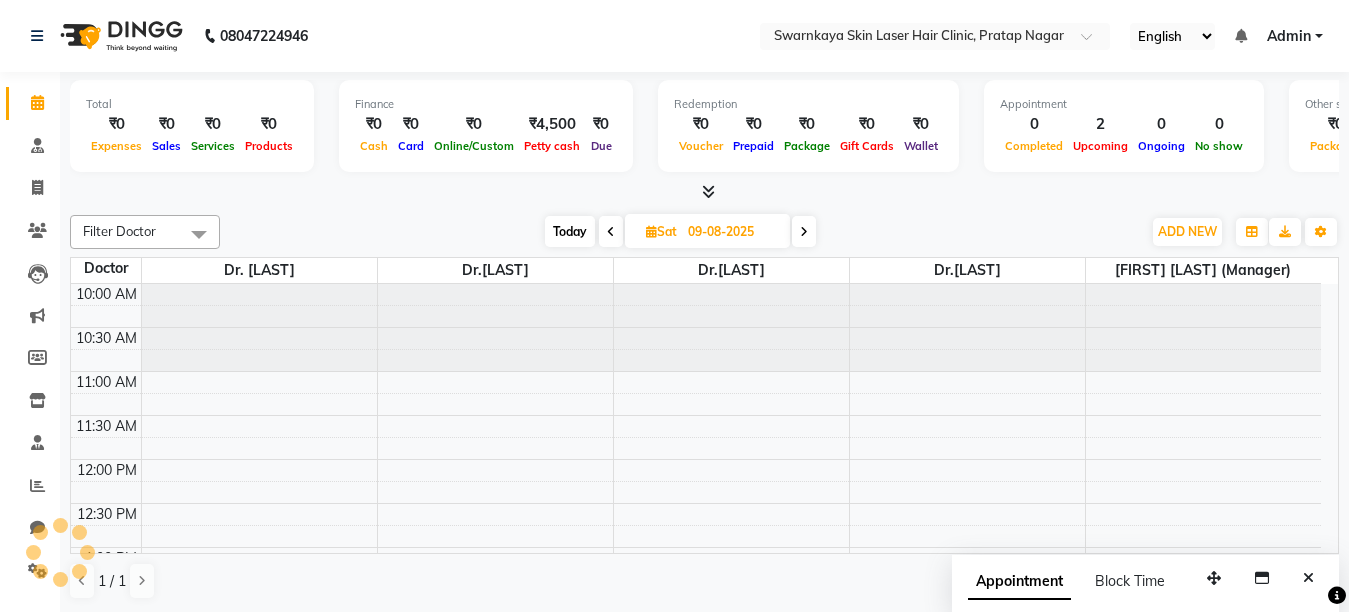 scroll, scrollTop: 353, scrollLeft: 0, axis: vertical 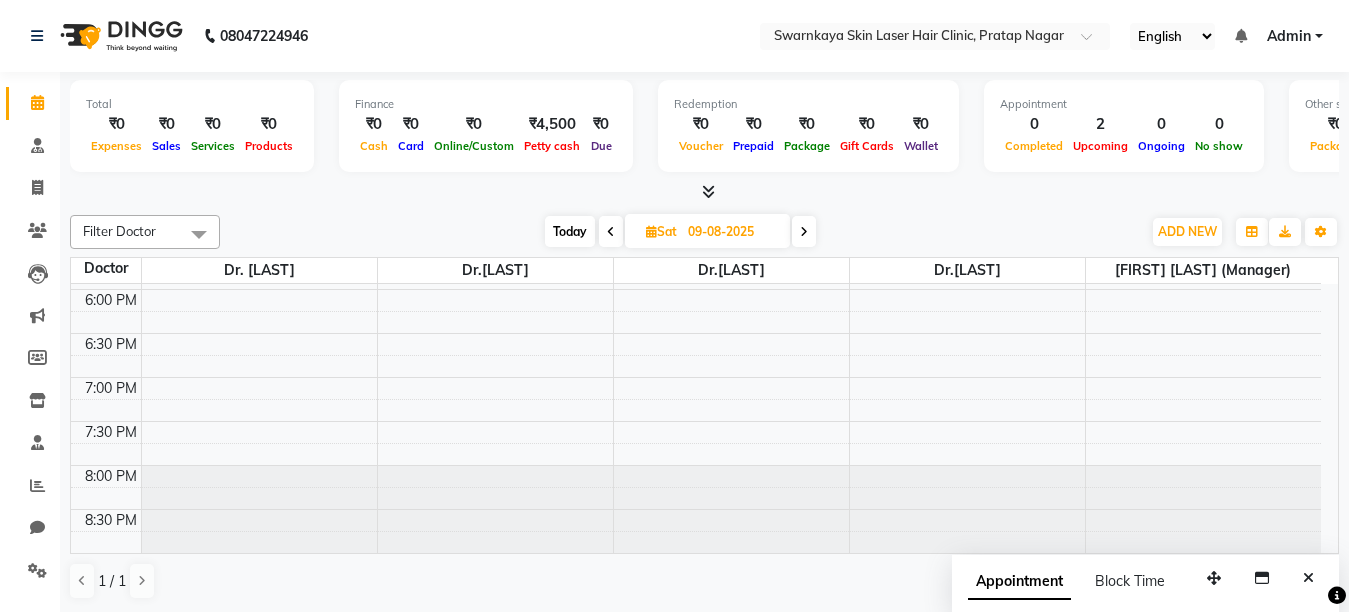 click at bounding box center (804, 232) 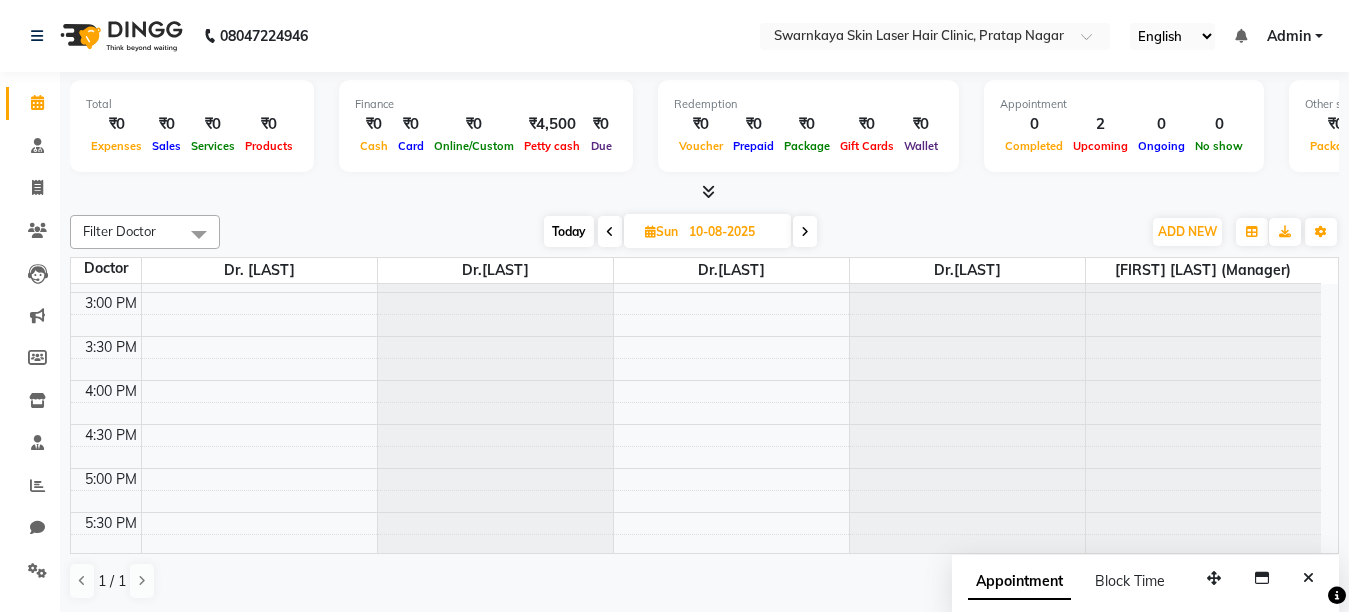 scroll, scrollTop: 418, scrollLeft: 0, axis: vertical 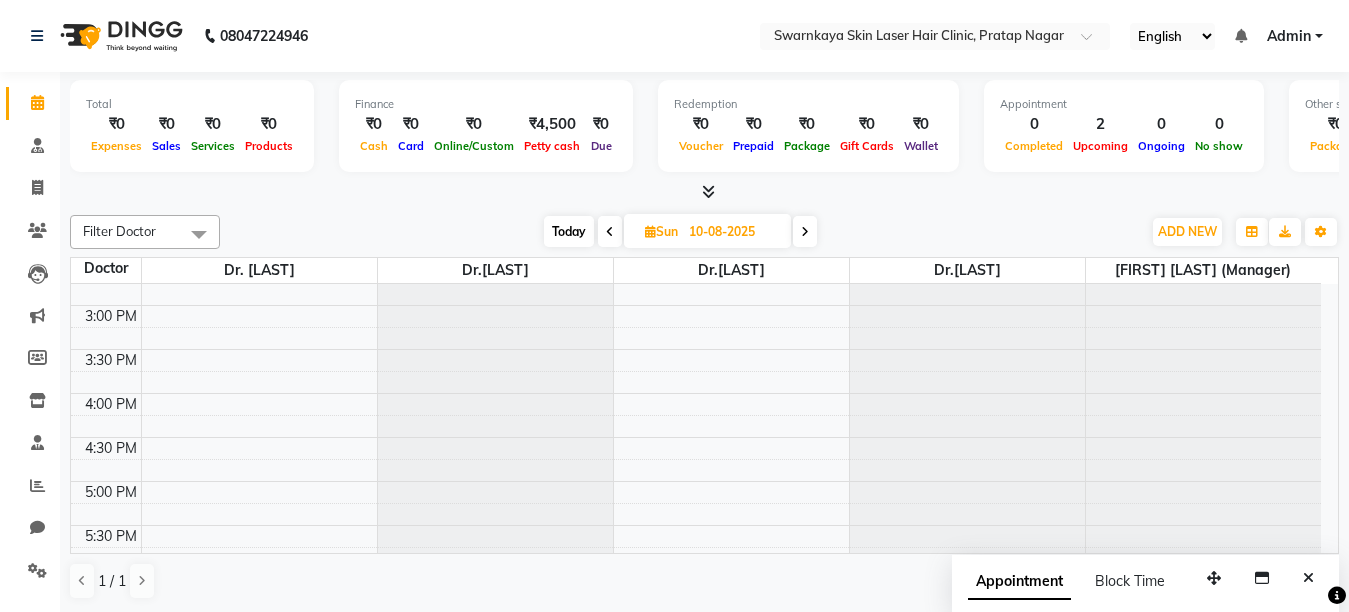 click on "Doctor Dr. [LAST]  Dr.[LAST]  Dr.[LAST]  Dr.[LAST]  [FIRST] [LAST] (Manager)" at bounding box center (704, 271) 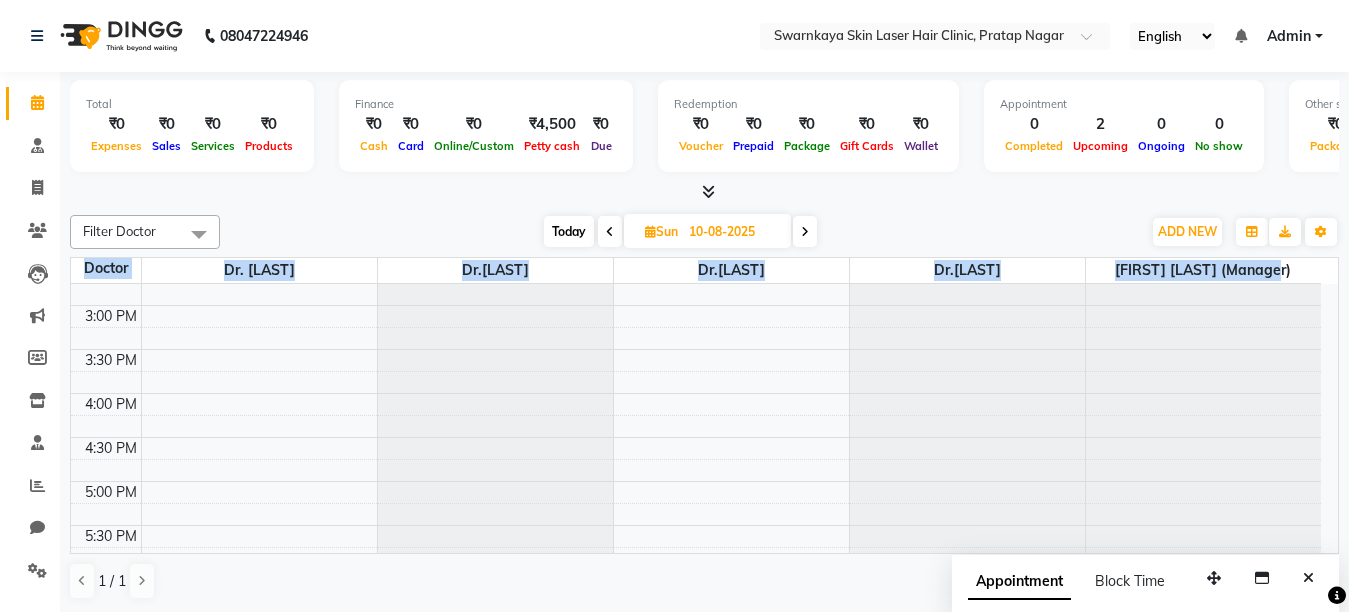 click on "Doctor Dr. [LAST]  Dr.[LAST]  Dr.[LAST]  Dr.[LAST]  [FIRST] [LAST] (Manager)" at bounding box center (704, 271) 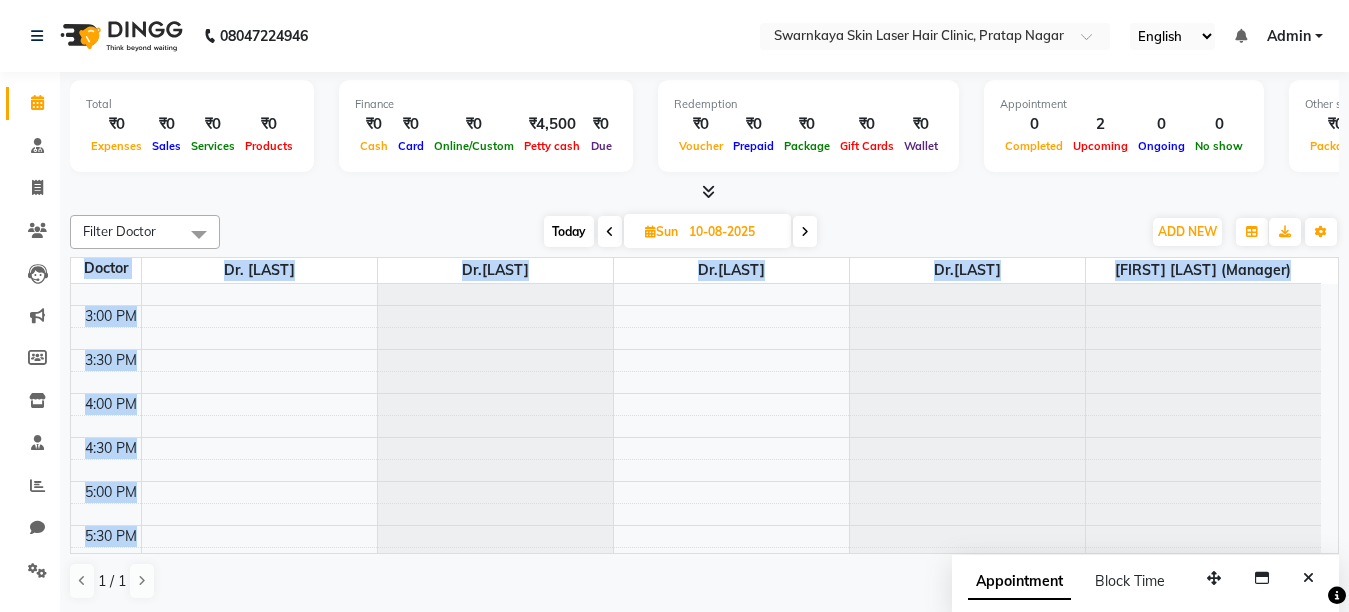 click on "Doctor Dr. [LAST]  Dr.[LAST]  Dr.[LAST]  Dr.[LAST]  [FIRST] [LAST] (Manager) [TIME] AM [TIME] AM [TIME] AM [TIME] AM [TIME] AM [TIME] AM [TIME] AM [TIME] AM [TIME] AM [TIME] AM [TIME] AM [TIME] AM [TIME] AM [TIME] AM [TIME] AM [TIME] AM [TIME] AM [TIME] AM [TIME] AM [TIME] AM [TIME] AM             [FIRST] [LAST], [TIME] AM-[TIME] AM, Facail single session - IPL + PEEL             [FIRST] [LAST], [TIME] AM-[TIME] AM, Lhr u/arm" at bounding box center [704, 405] 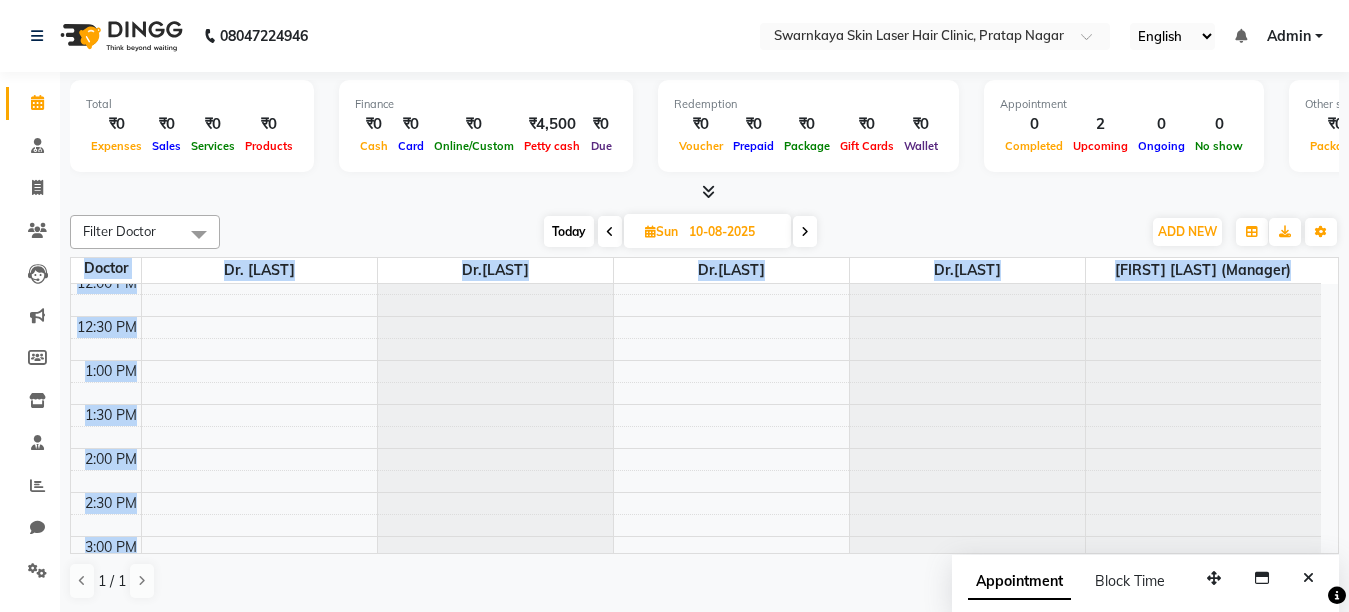 scroll, scrollTop: 178, scrollLeft: 0, axis: vertical 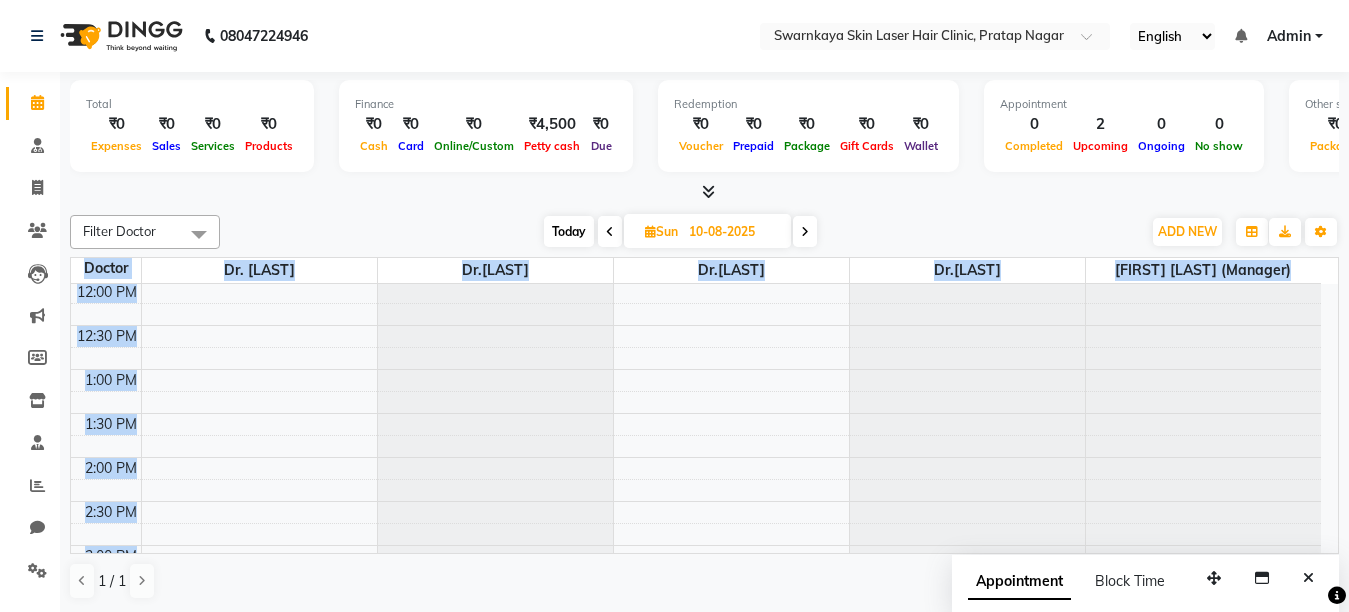 click at bounding box center (1204, 106) 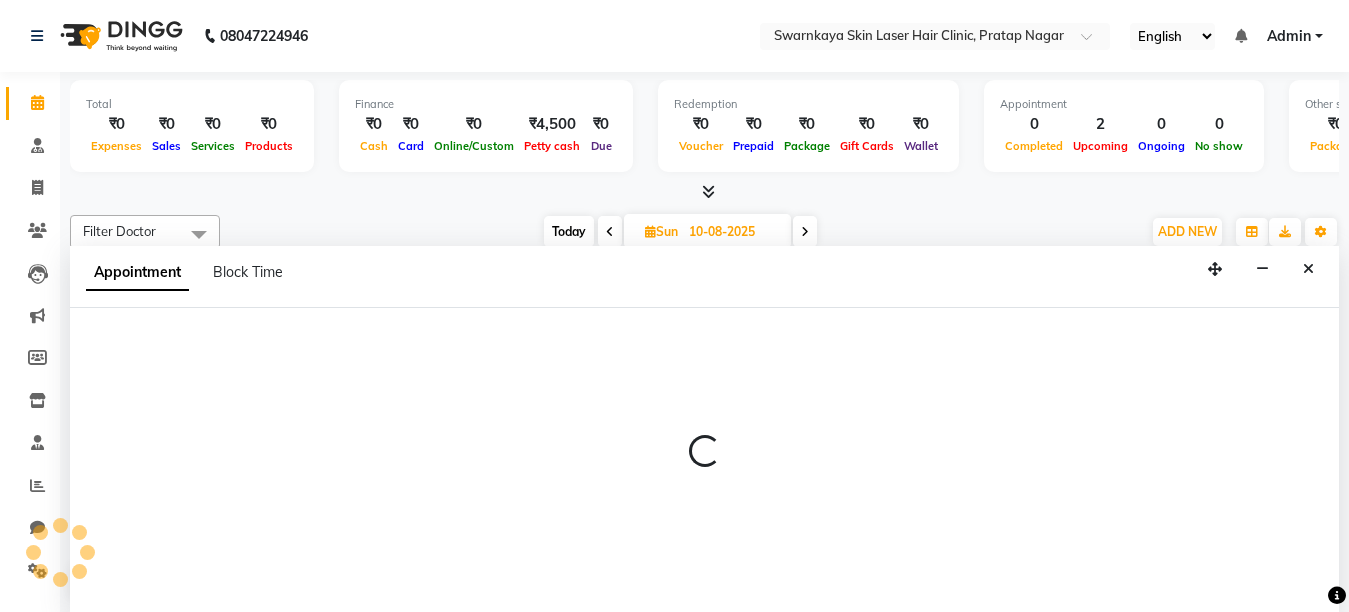 click on "Appointment Block Time" at bounding box center (704, 277) 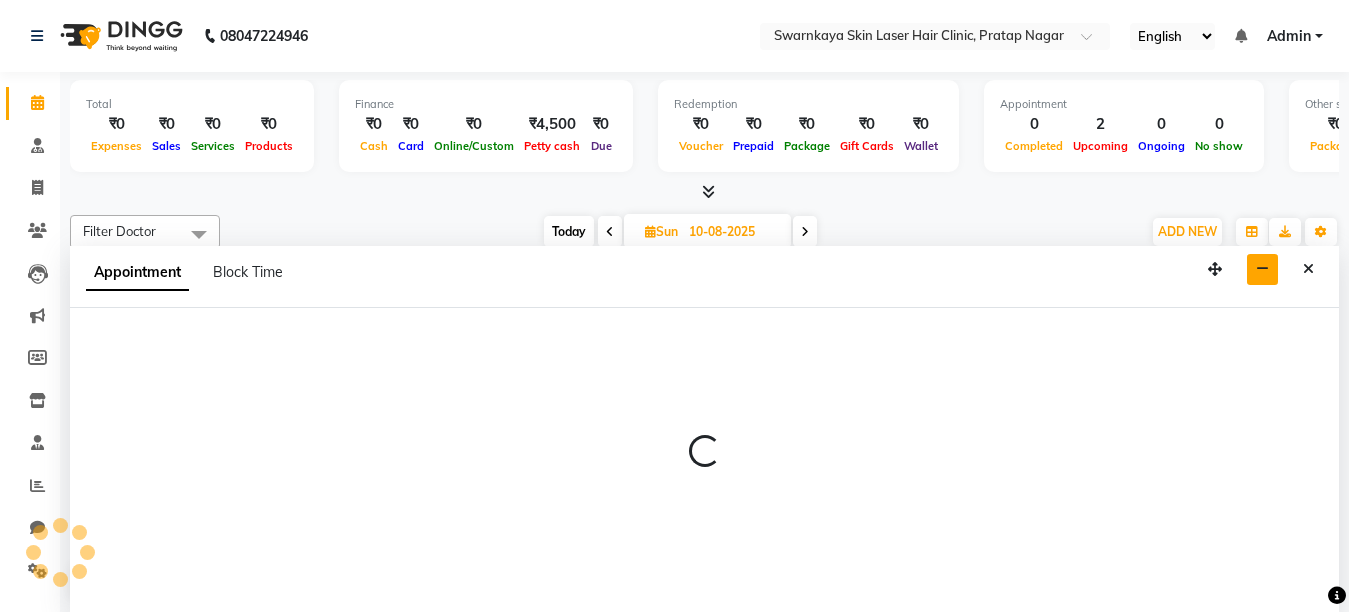 select on "83971" 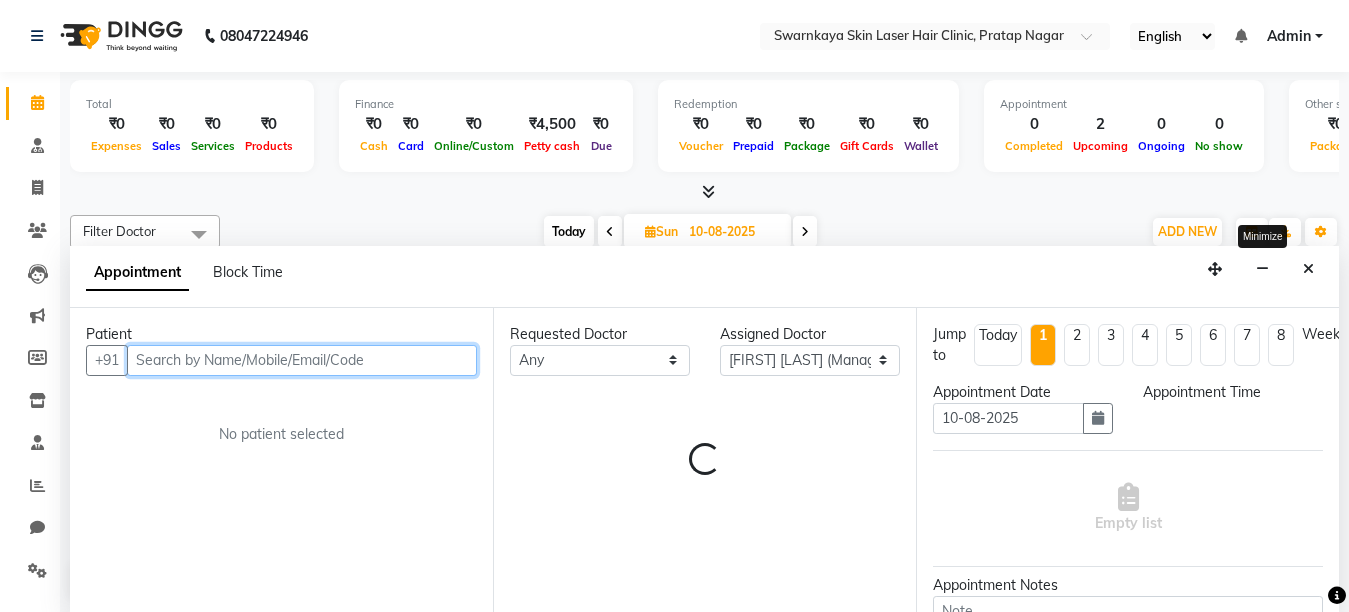 select on "735" 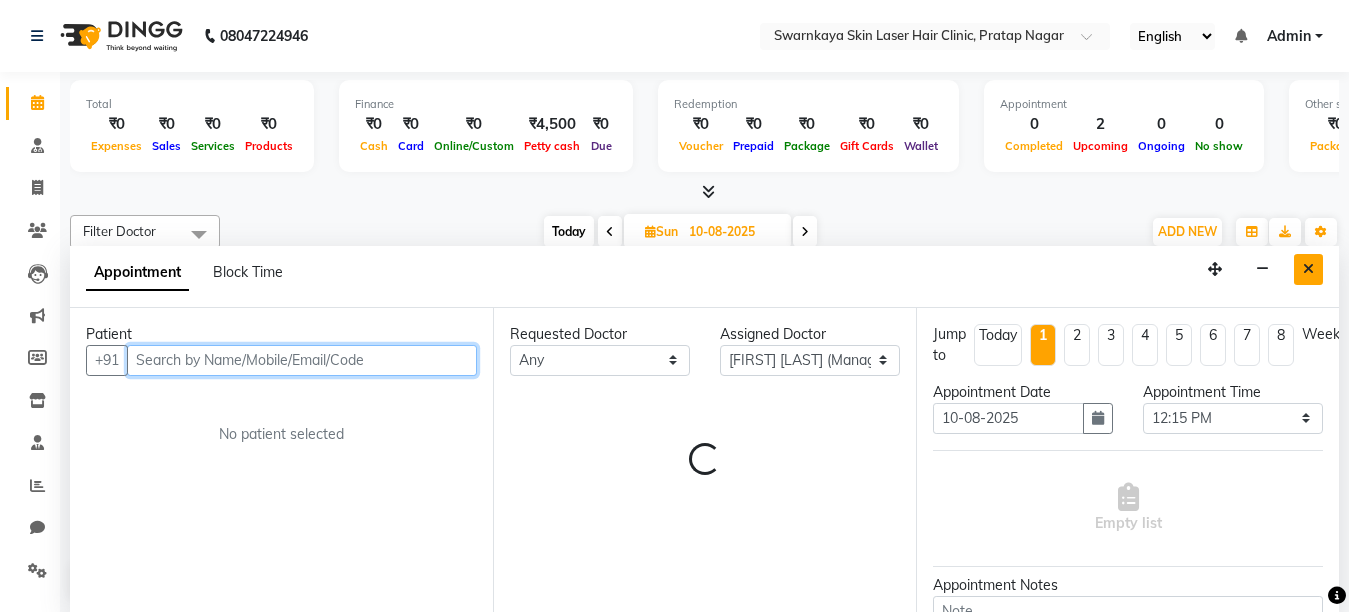scroll, scrollTop: 1, scrollLeft: 0, axis: vertical 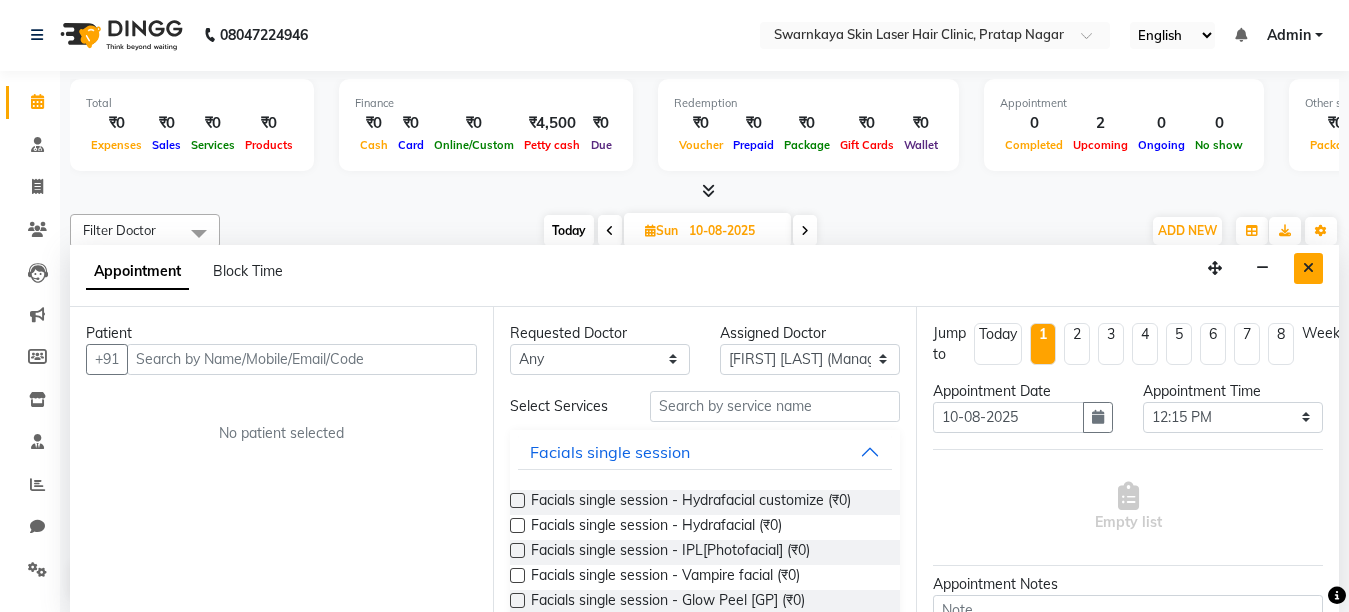 click at bounding box center (1308, 268) 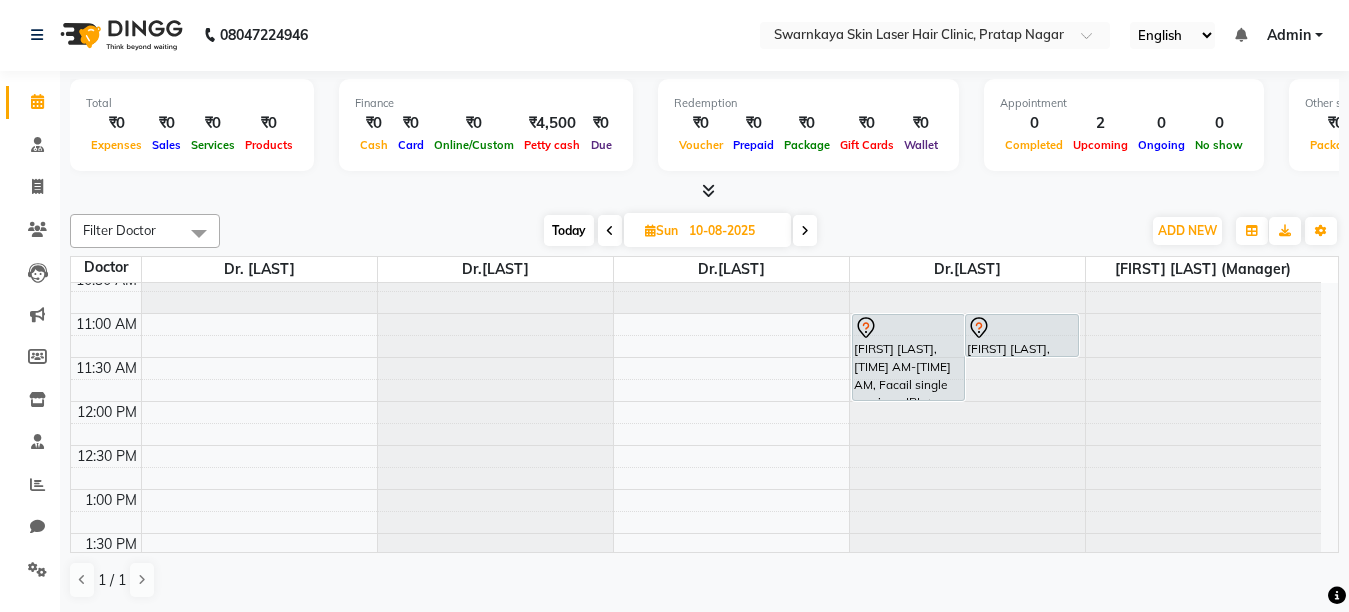 scroll, scrollTop: 16, scrollLeft: 0, axis: vertical 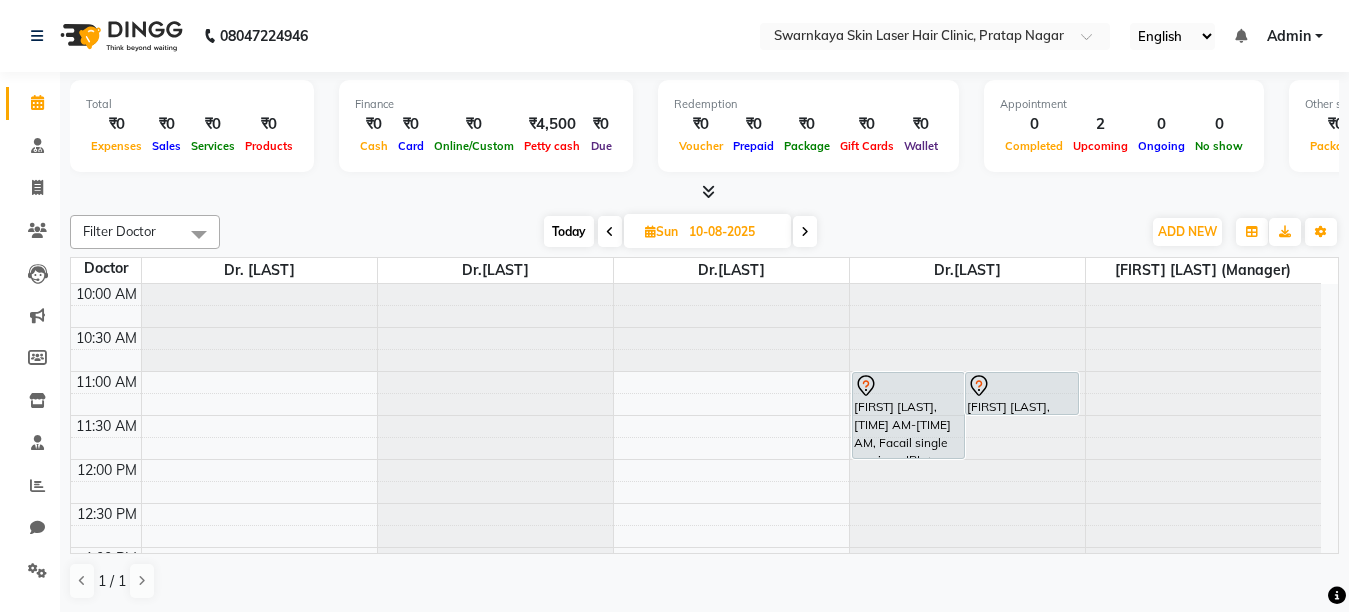 click at bounding box center [805, 232] 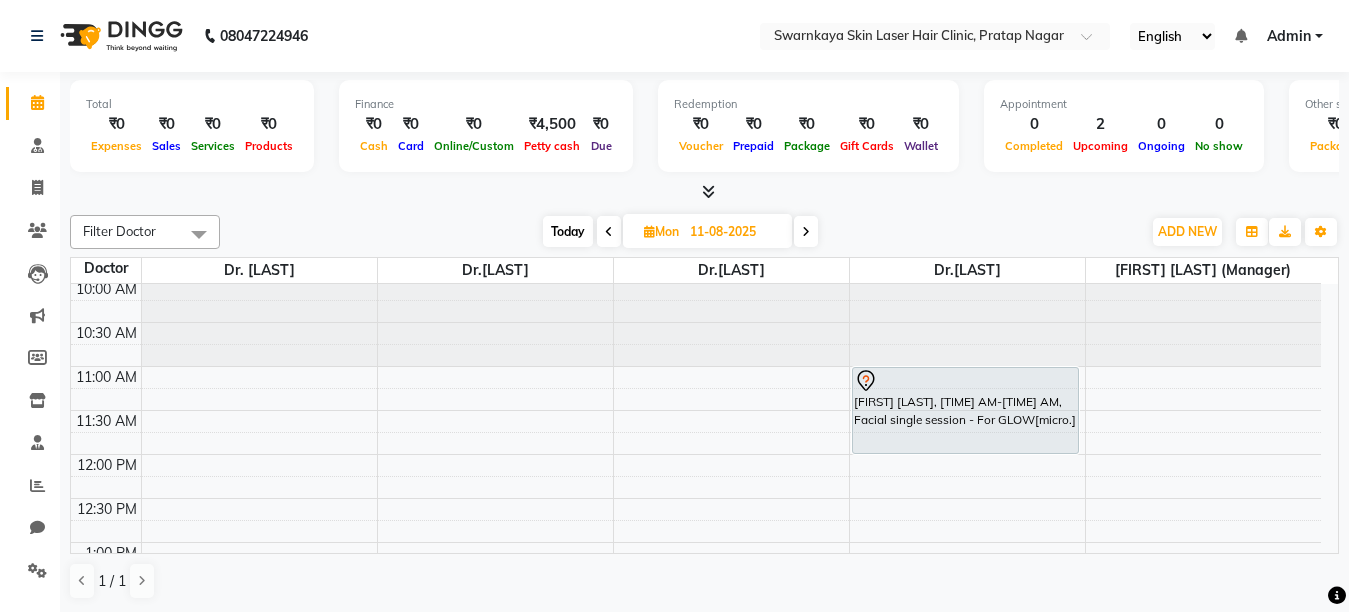 scroll, scrollTop: 0, scrollLeft: 0, axis: both 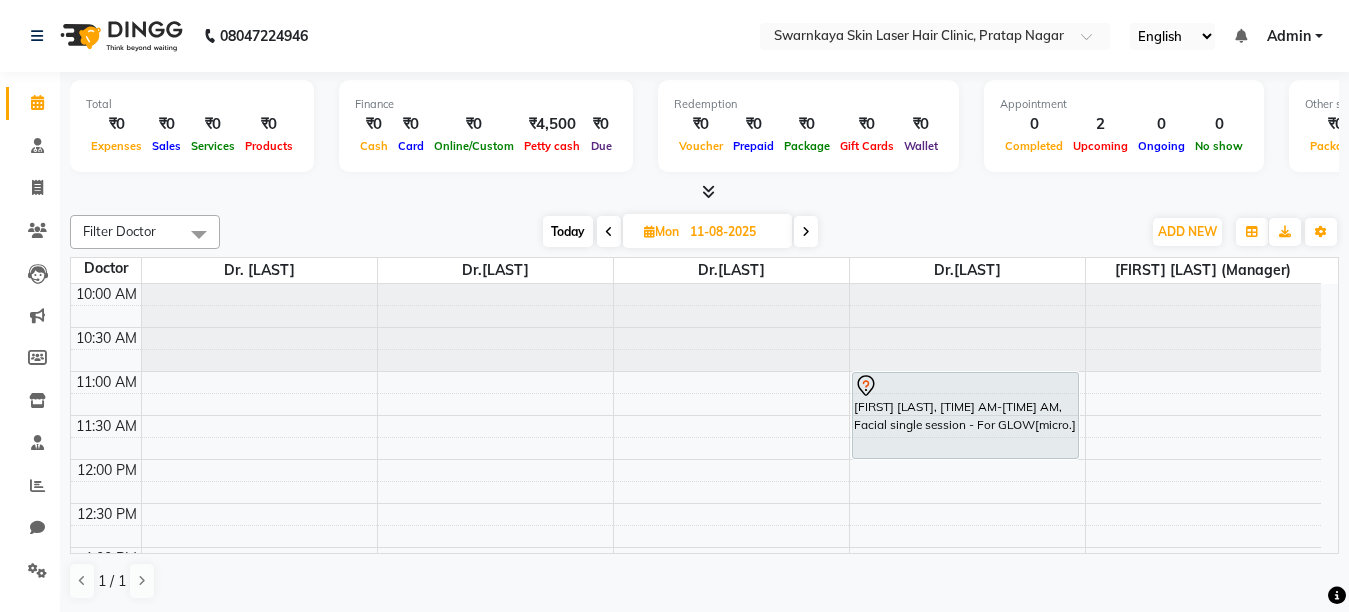 click on "Today" at bounding box center (568, 231) 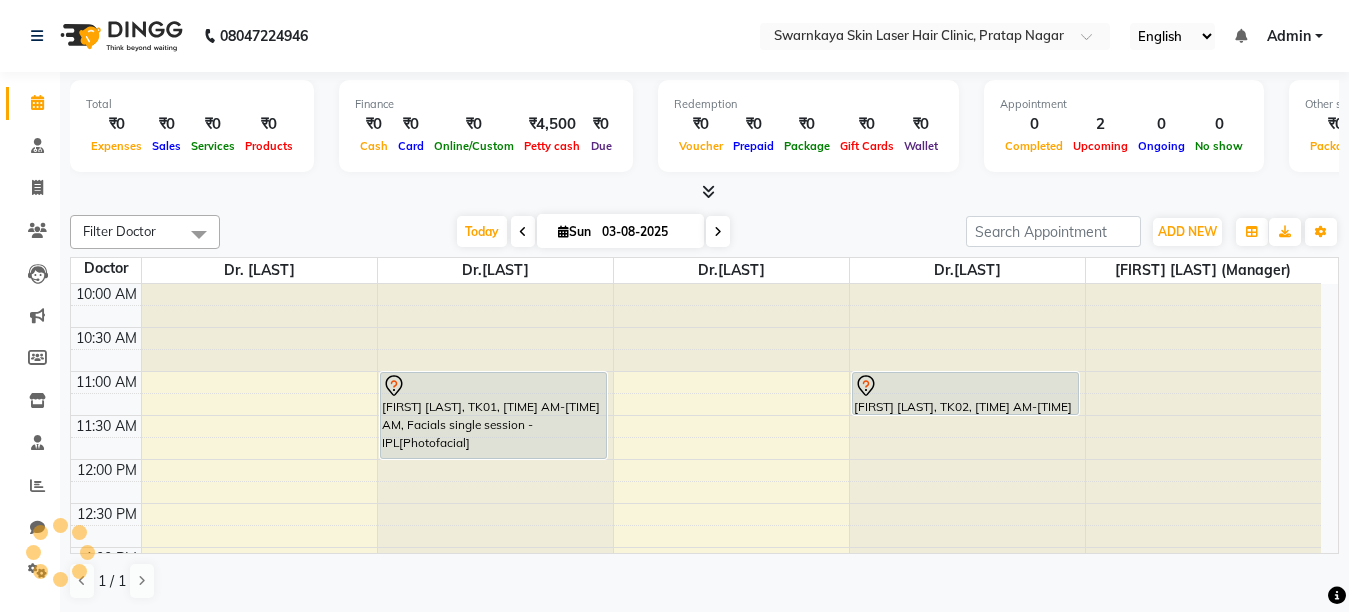 scroll, scrollTop: 353, scrollLeft: 0, axis: vertical 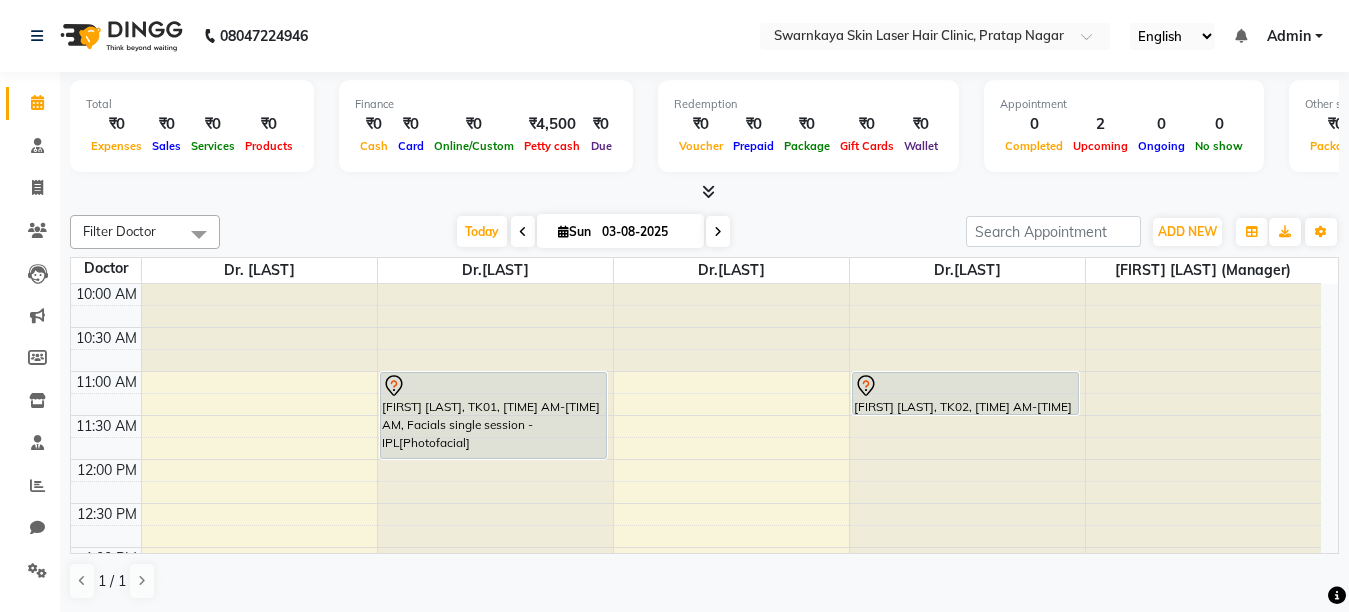 click at bounding box center [523, 231] 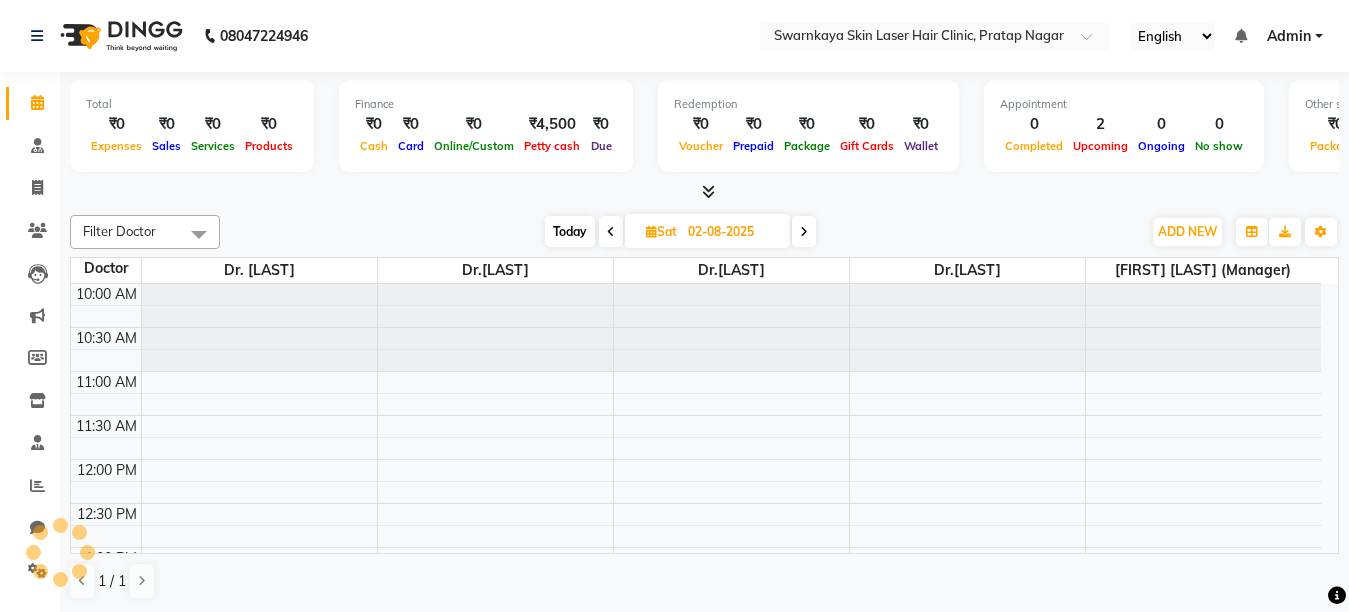 scroll, scrollTop: 353, scrollLeft: 0, axis: vertical 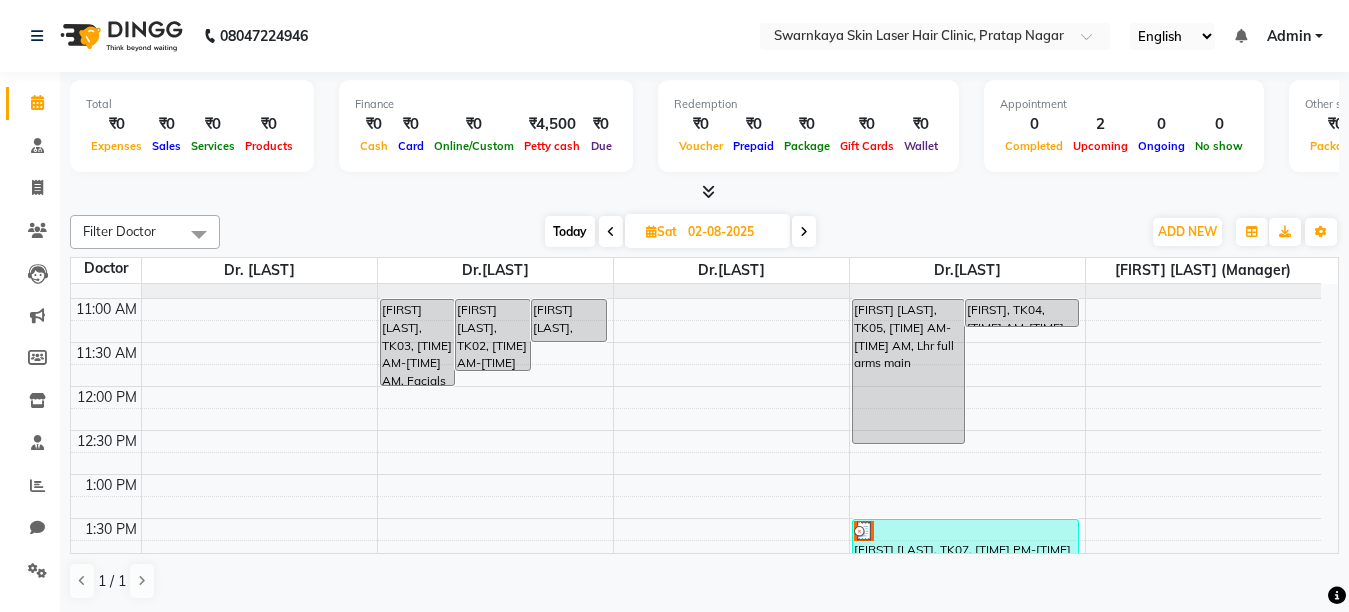 click on "Doctor Dr. [LAST]  Dr.[LAST]  Dr.[LAST]  Dr.[LAST]  [FIRST] [LAST] (Manager)" at bounding box center [704, 271] 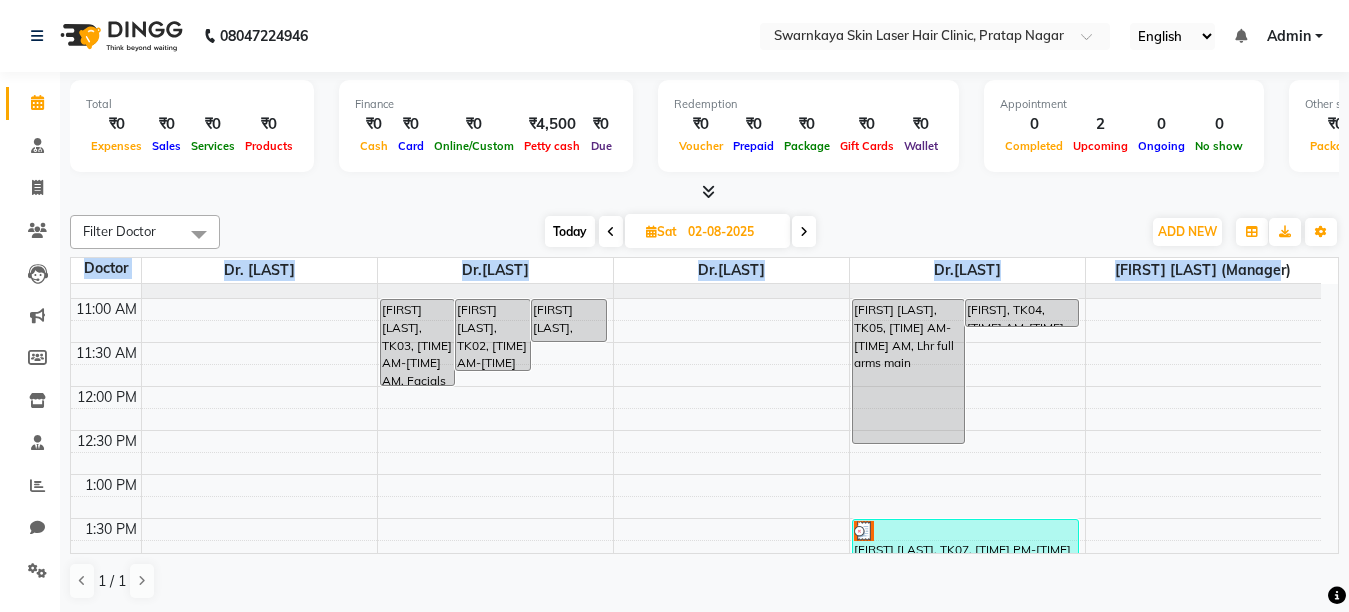 click on "Doctor Dr. [LAST]  Dr.[LAST]  Dr.[LAST]  Dr.[LAST]  [FIRST] [LAST] (Manager)" at bounding box center [704, 271] 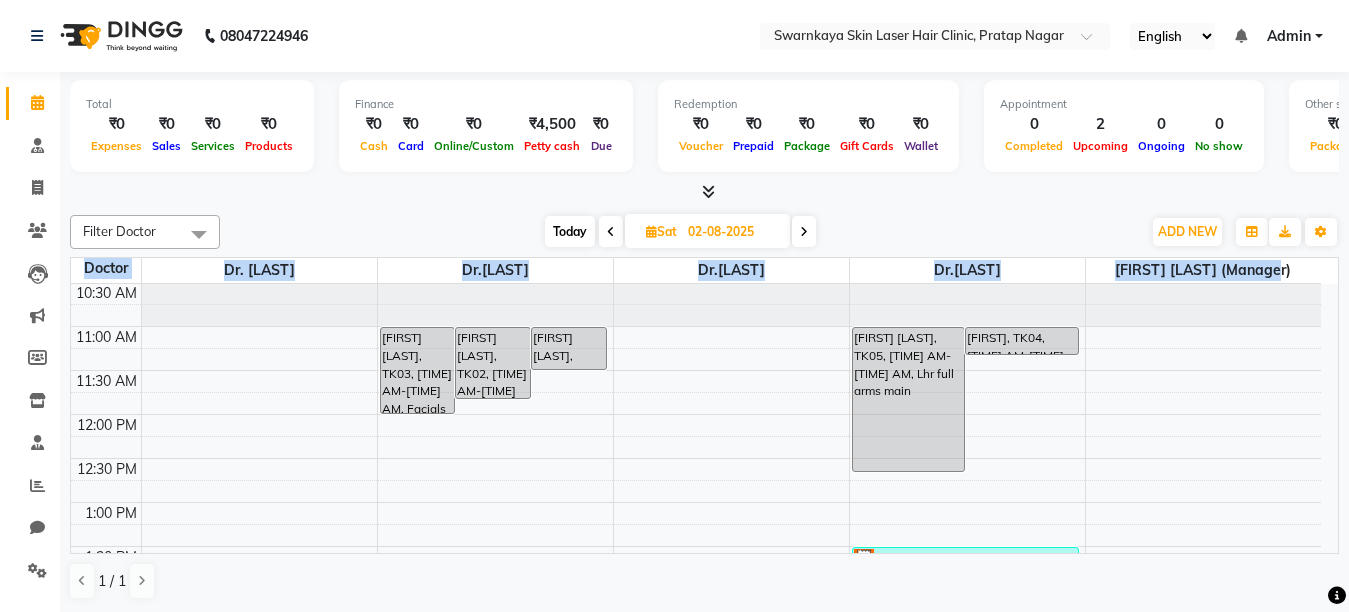 scroll, scrollTop: 33, scrollLeft: 0, axis: vertical 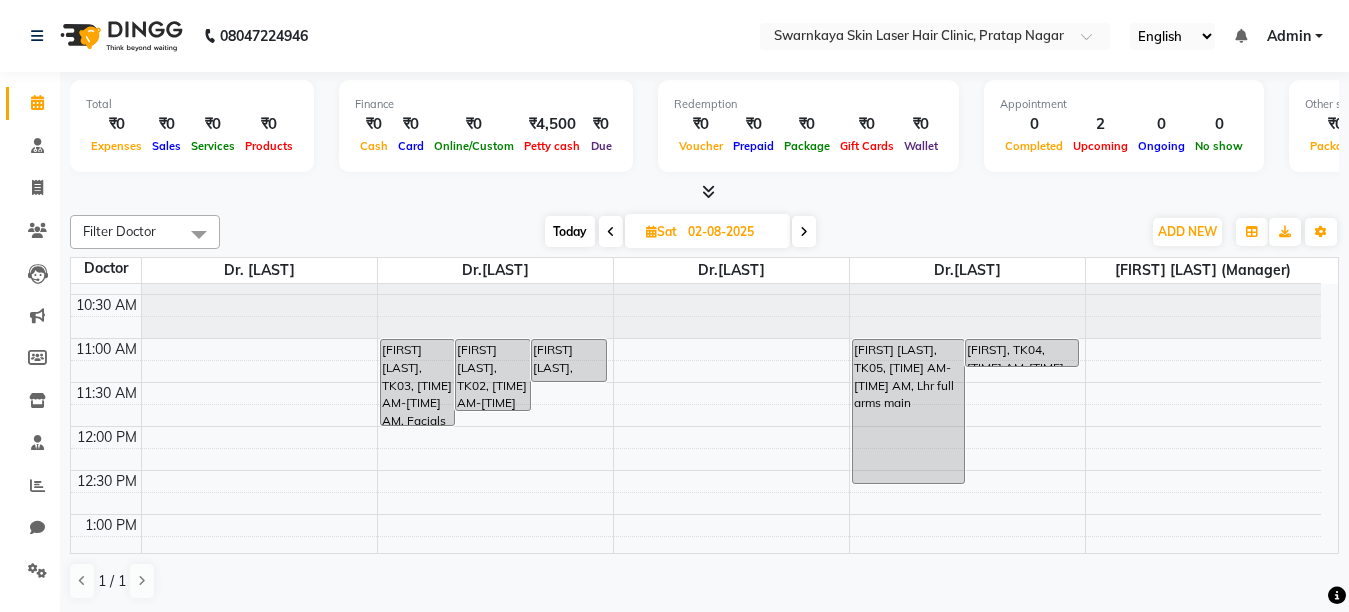 click at bounding box center [611, 232] 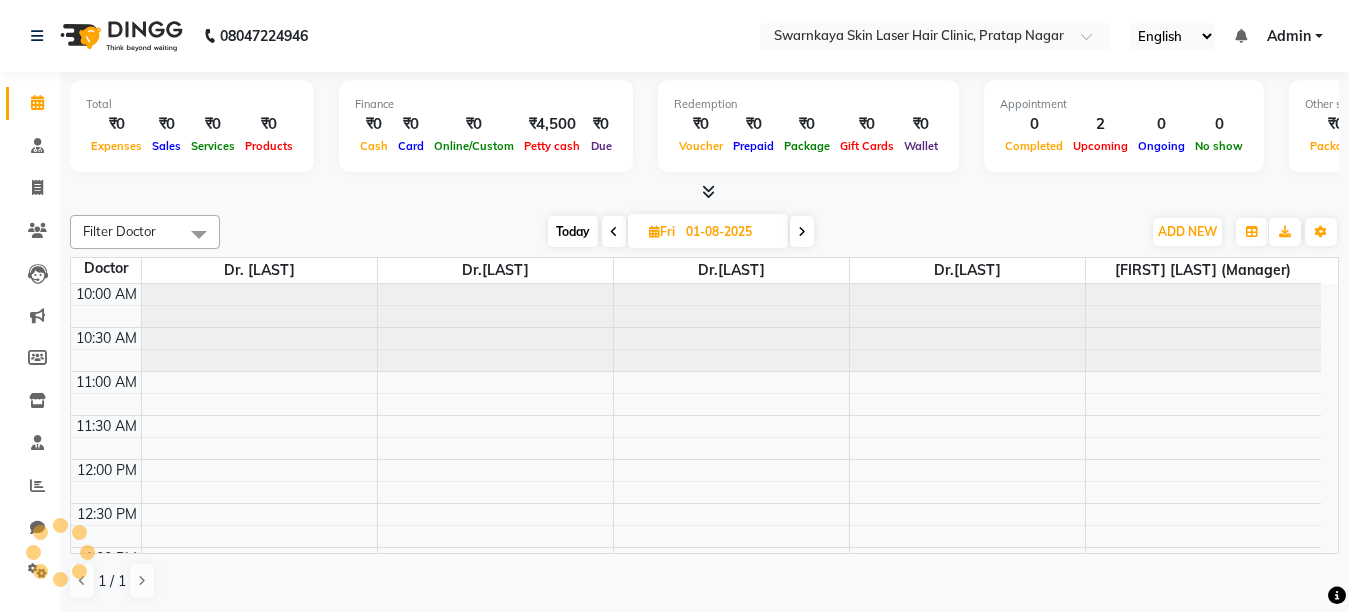 scroll, scrollTop: 353, scrollLeft: 0, axis: vertical 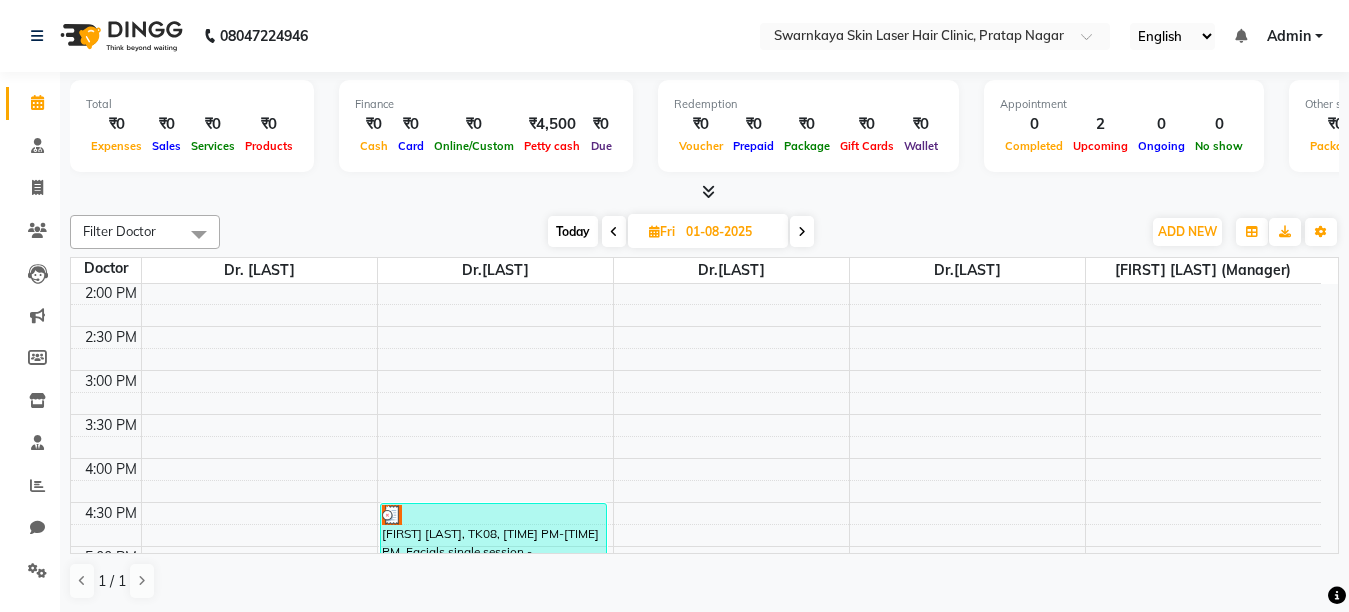 click at bounding box center [802, 232] 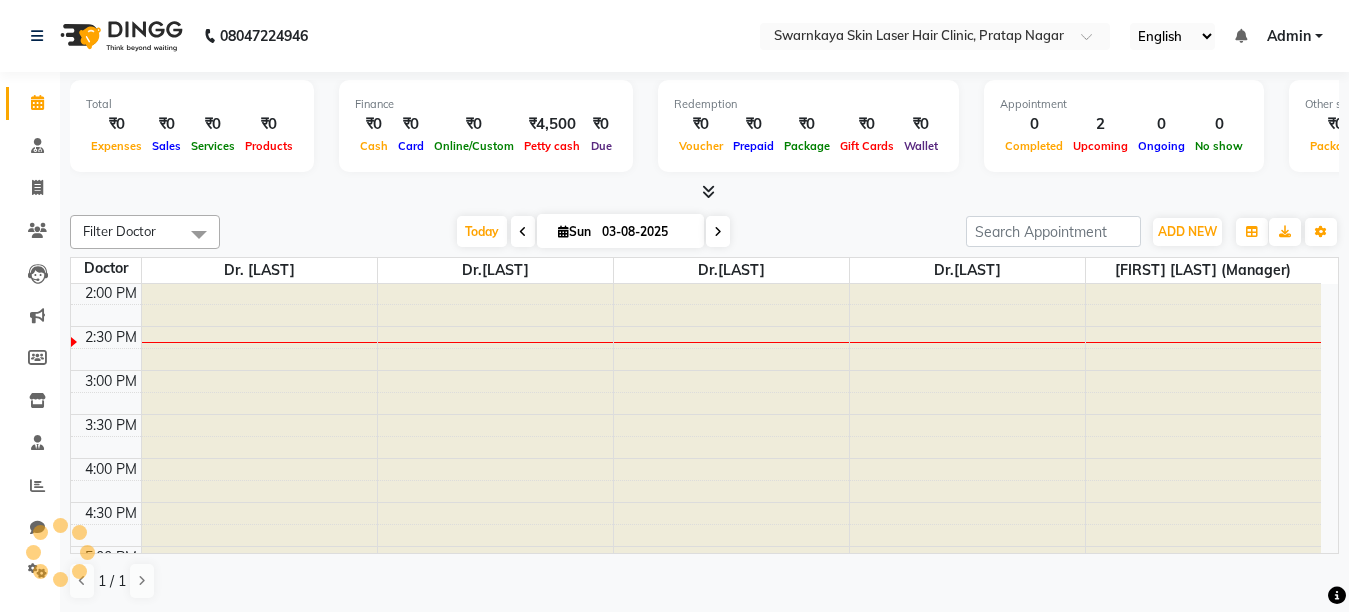 scroll, scrollTop: 353, scrollLeft: 0, axis: vertical 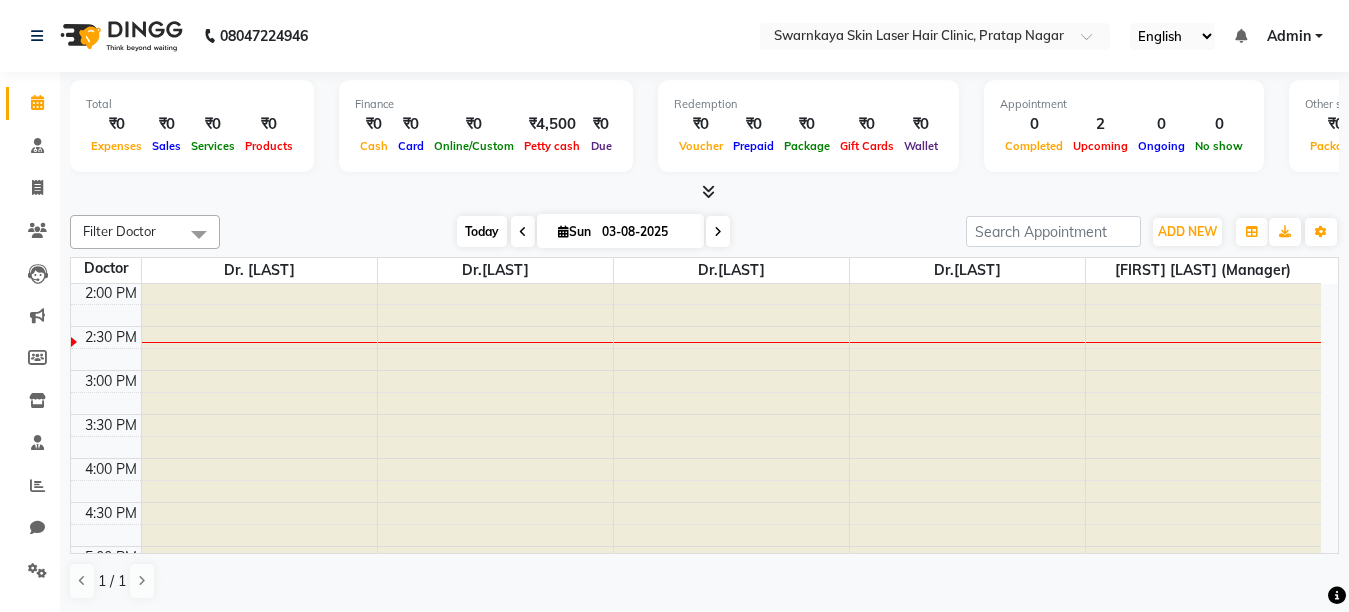 click on "Today" at bounding box center (482, 231) 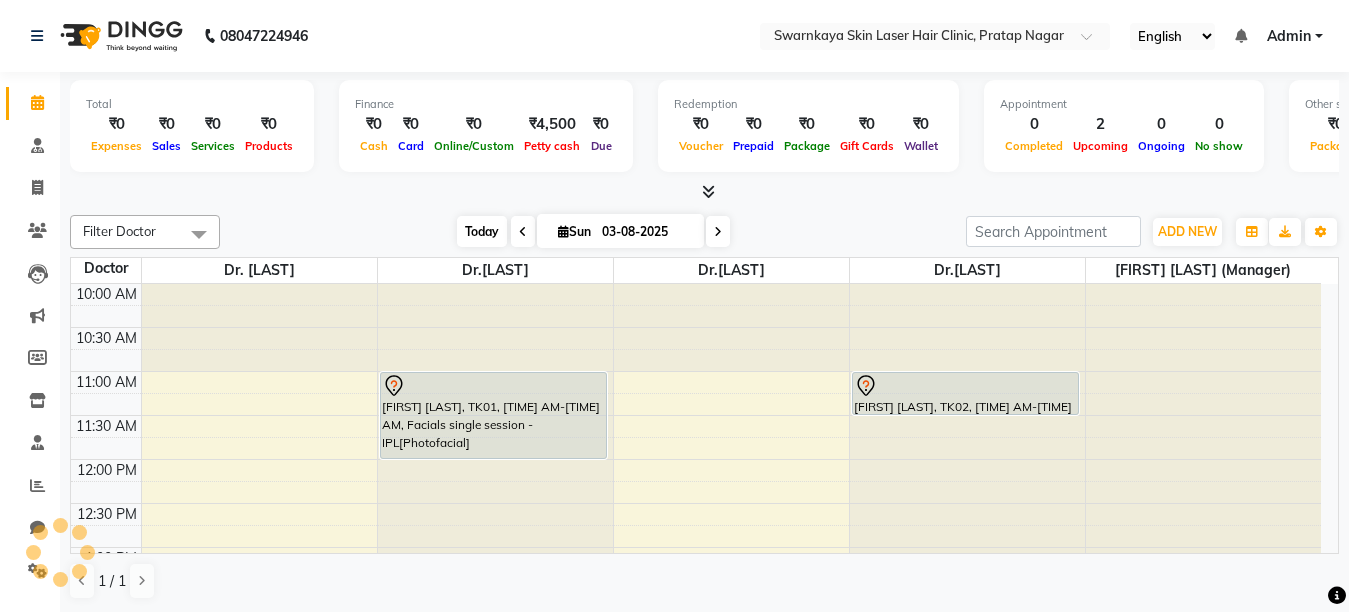 scroll, scrollTop: 353, scrollLeft: 0, axis: vertical 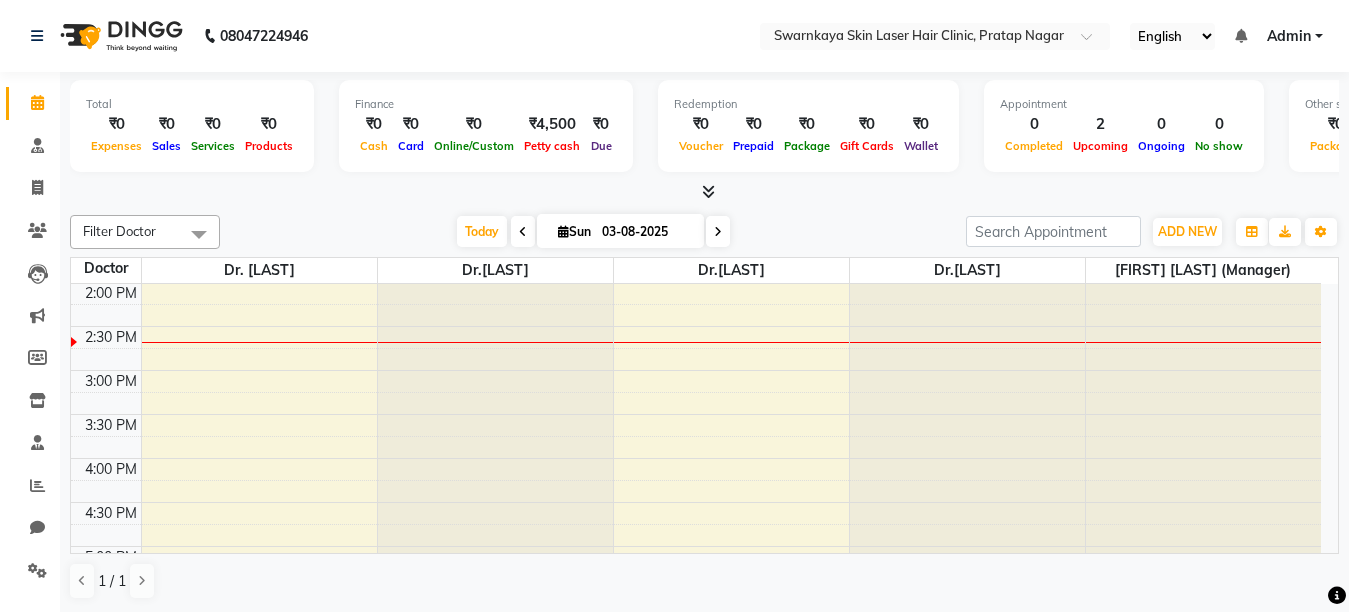 click at bounding box center [523, 232] 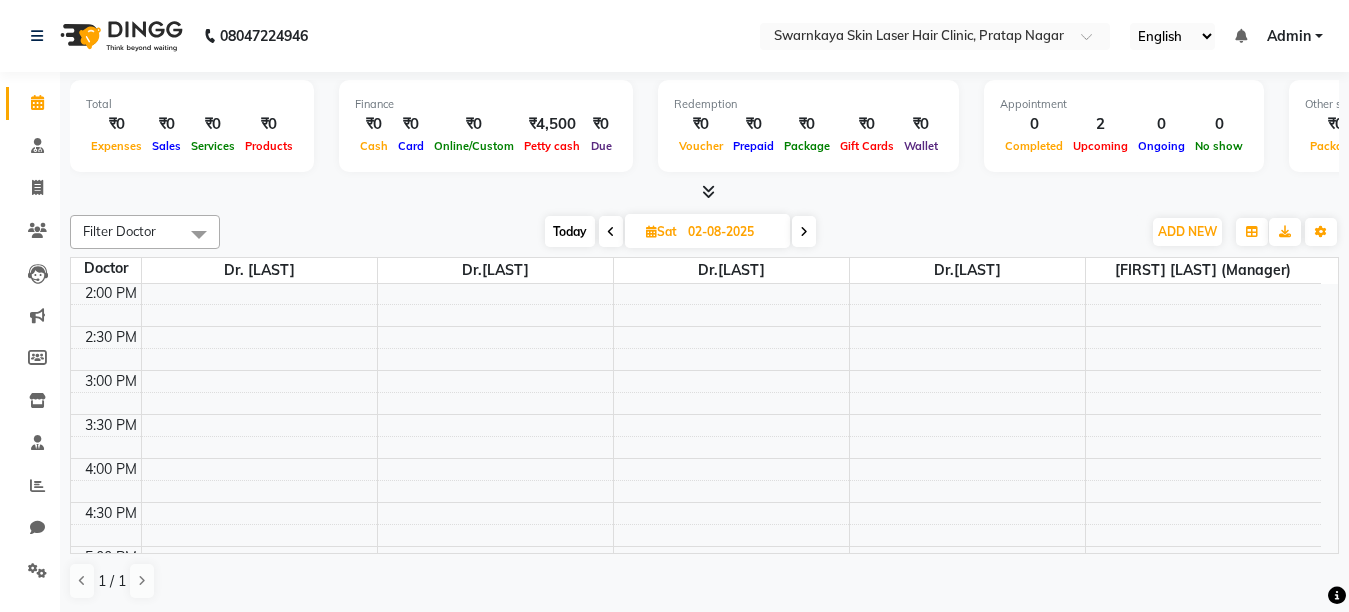 scroll, scrollTop: 353, scrollLeft: 0, axis: vertical 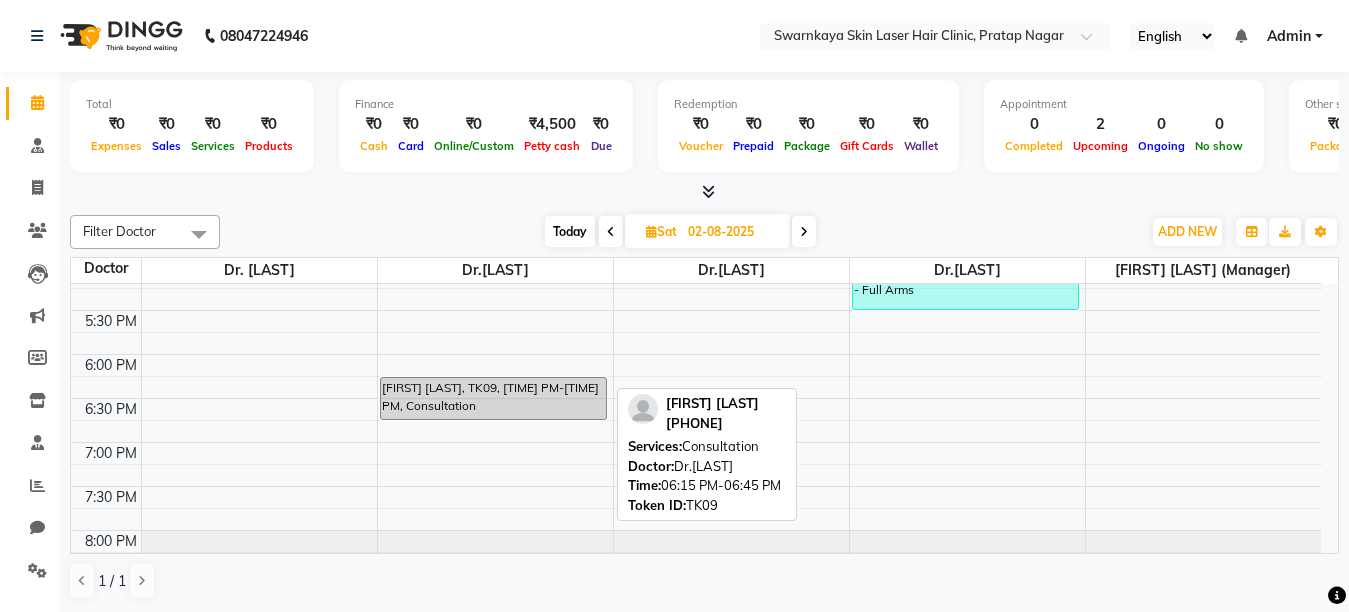 click on "[FIRST] [LAST], TK09, [TIME] PM-[TIME] PM, Consultation" at bounding box center (493, 398) 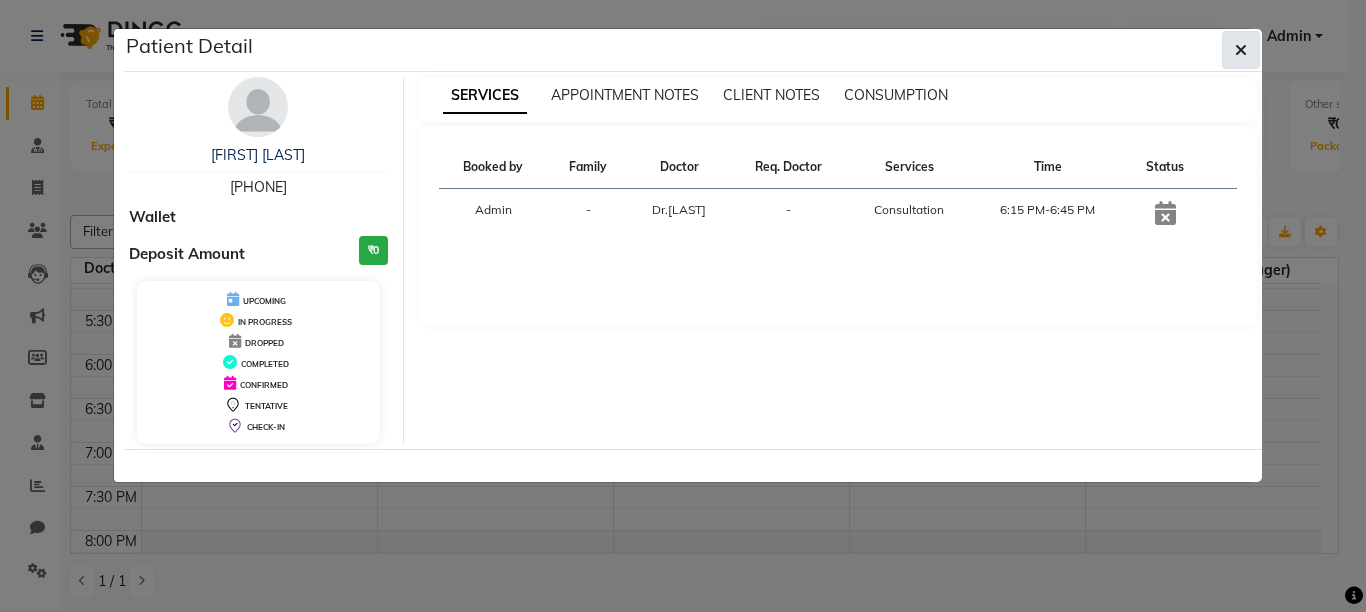 click 